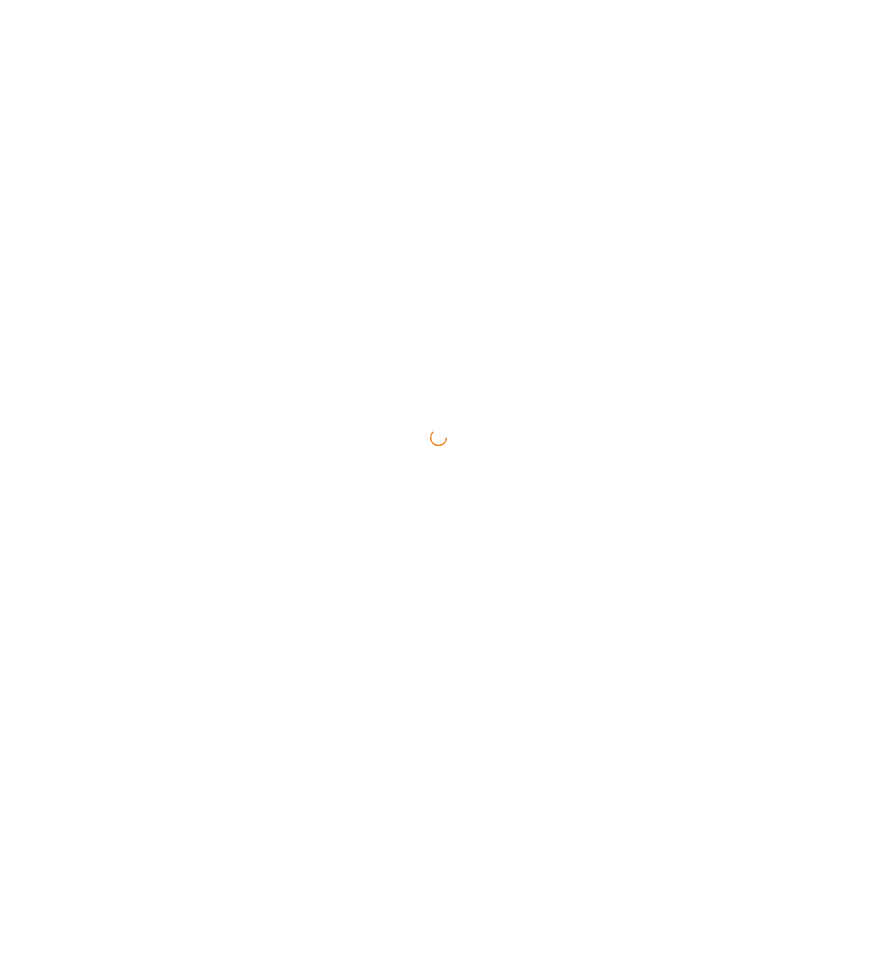 scroll, scrollTop: 0, scrollLeft: 0, axis: both 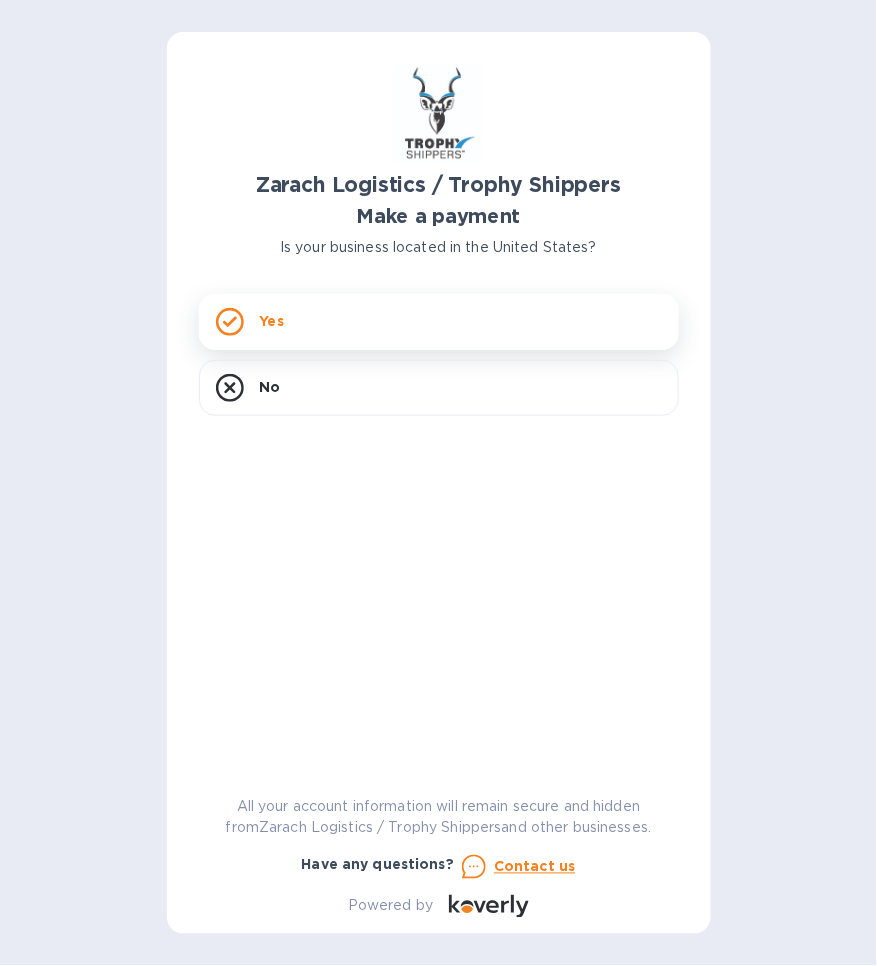 click on "Yes" at bounding box center [439, 322] 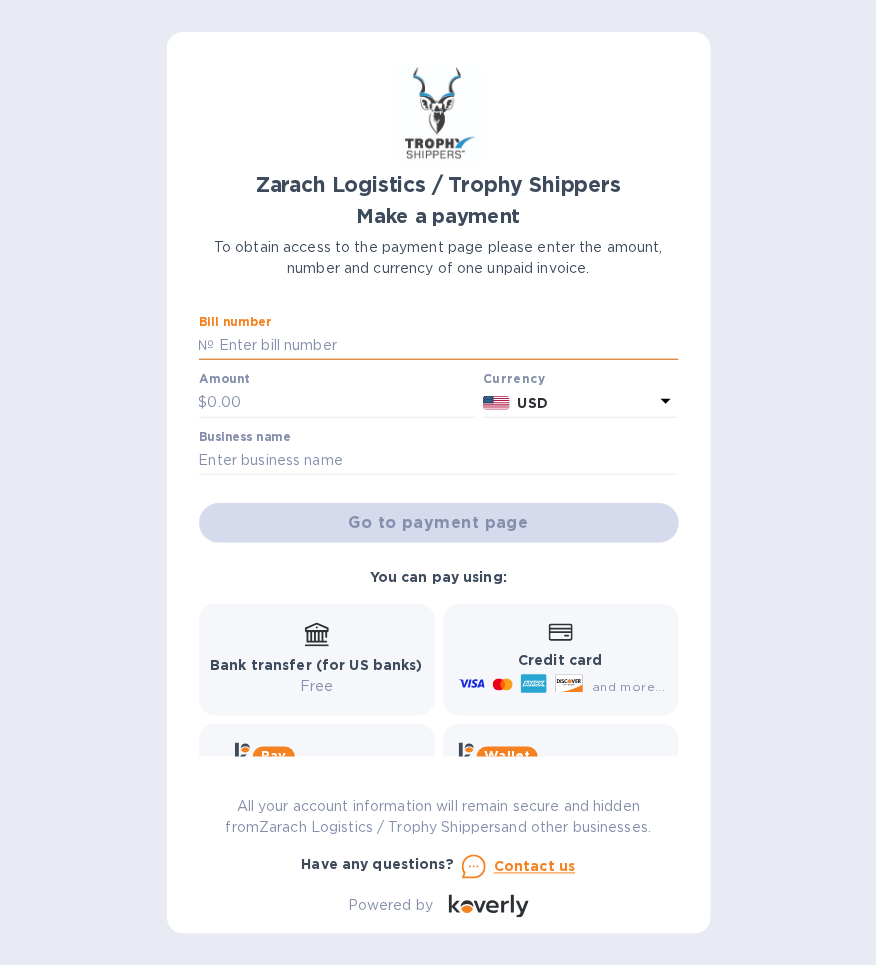click at bounding box center [447, 346] 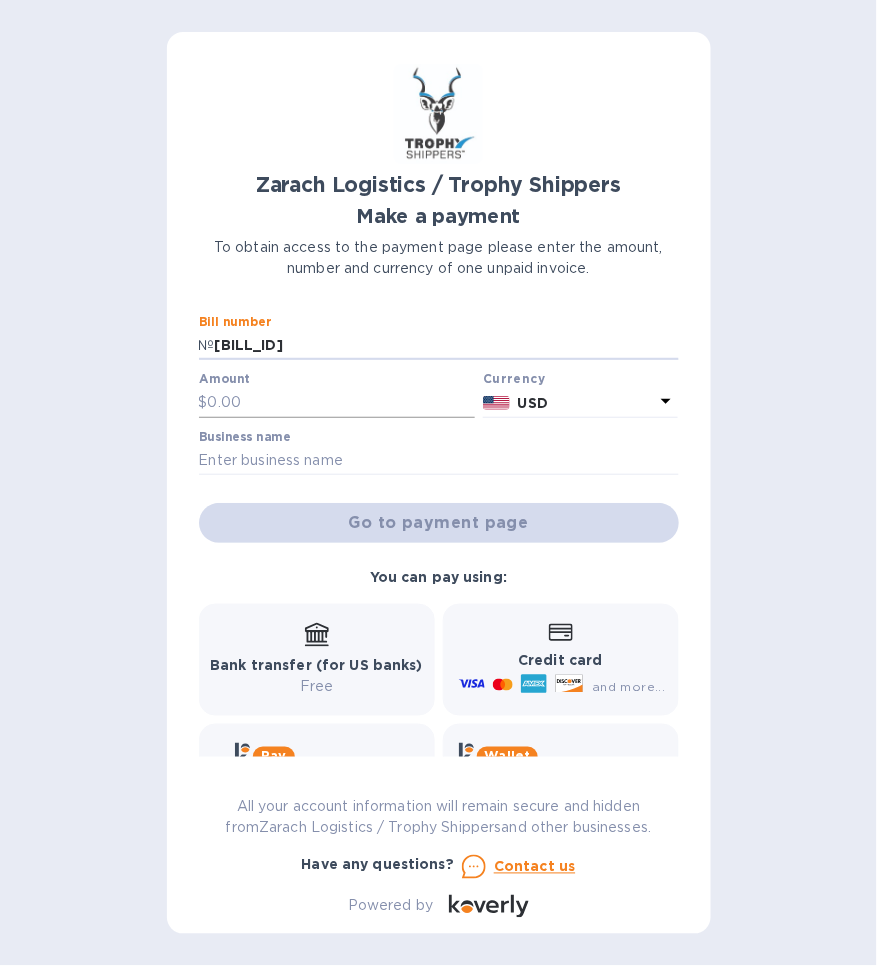 type on "[BILL_ID]" 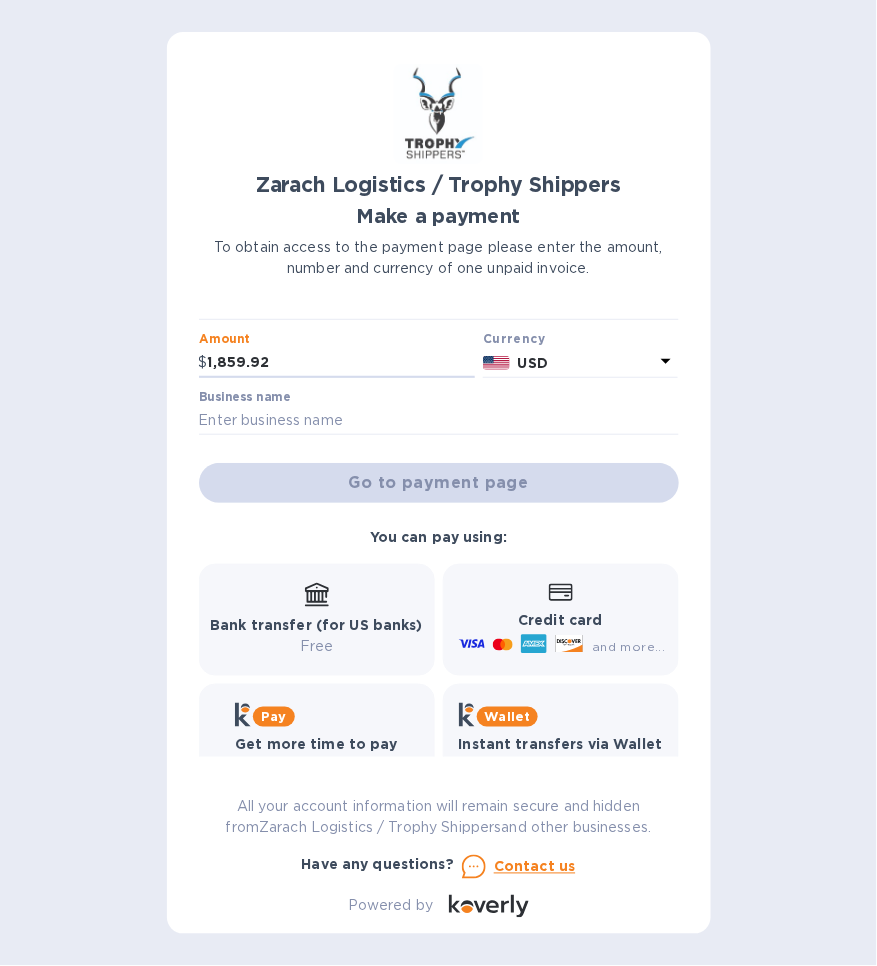 scroll, scrollTop: 0, scrollLeft: 0, axis: both 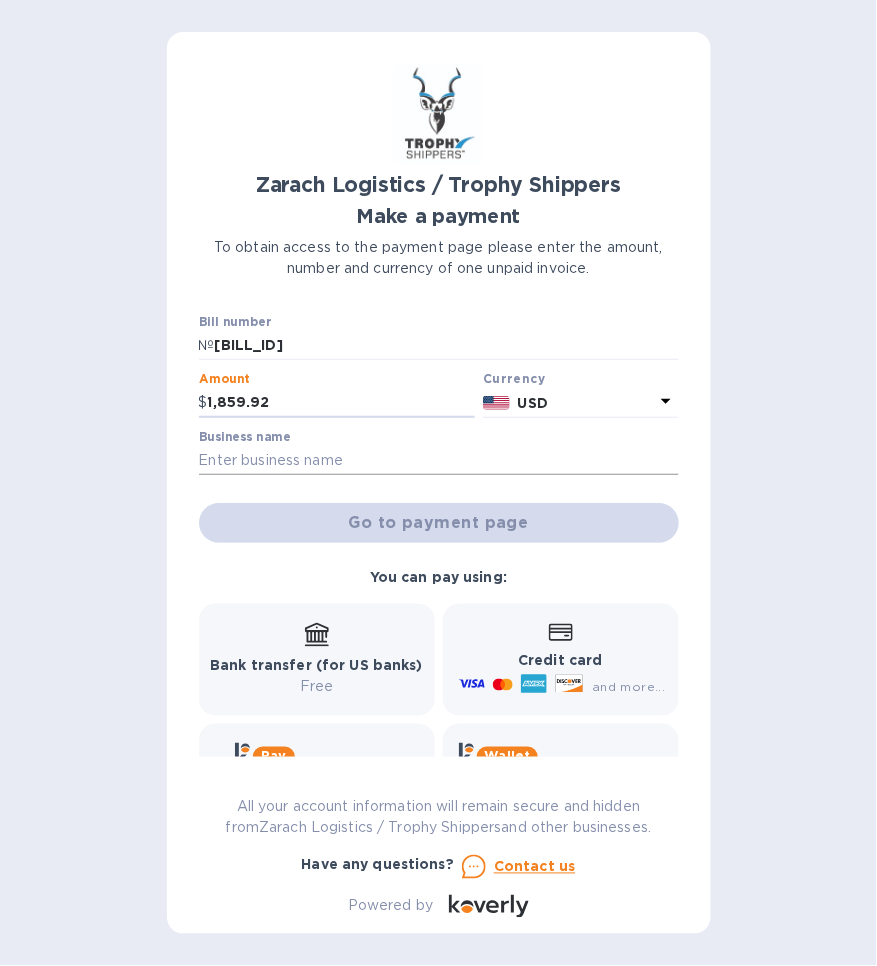type on "1,859.92" 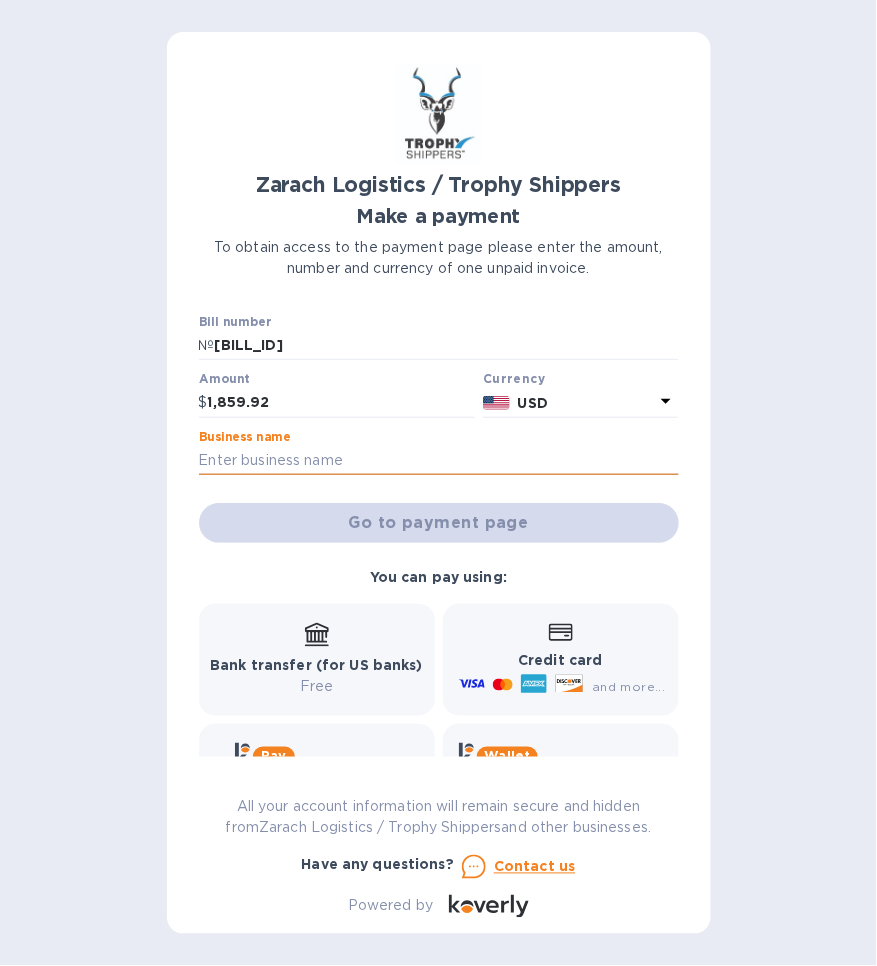 click at bounding box center [439, 461] 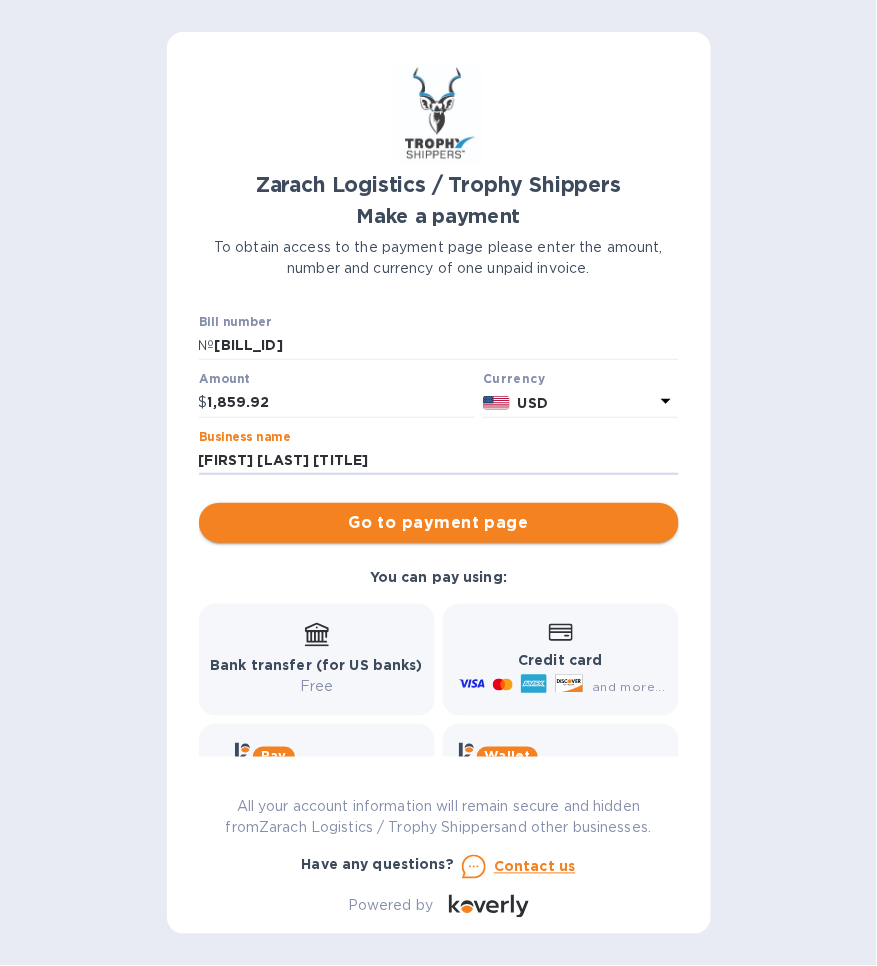 type on "[FIRST] [LAST] [TITLE]" 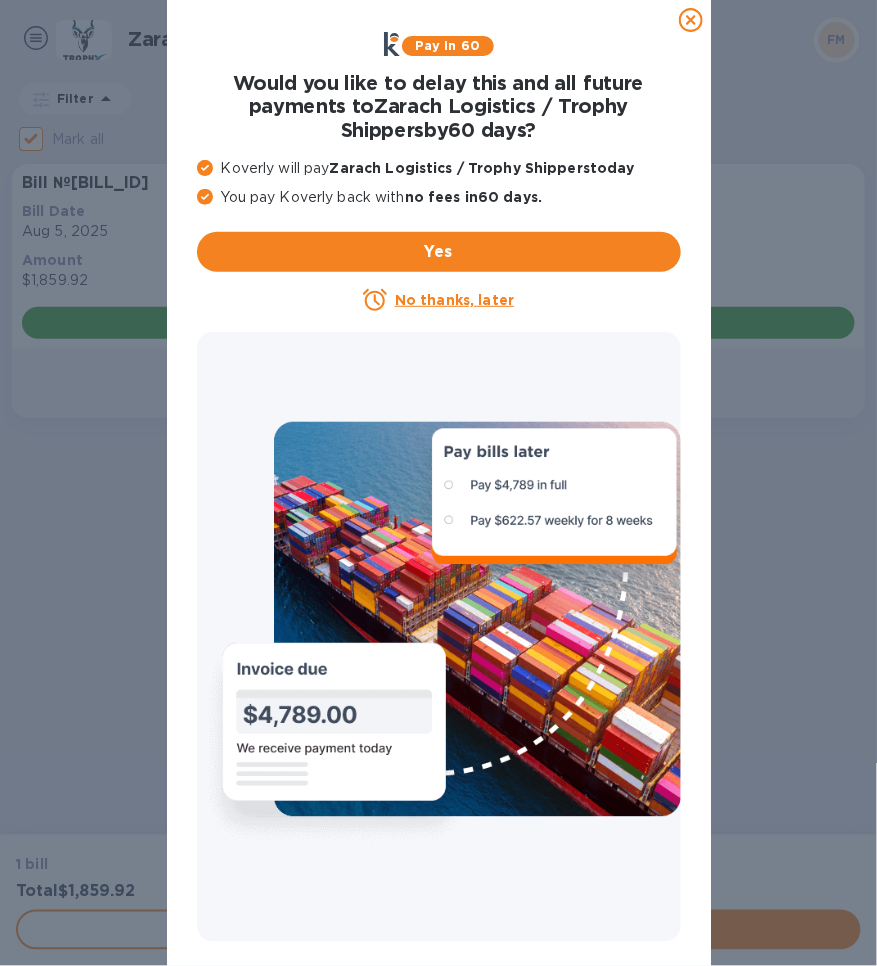 click 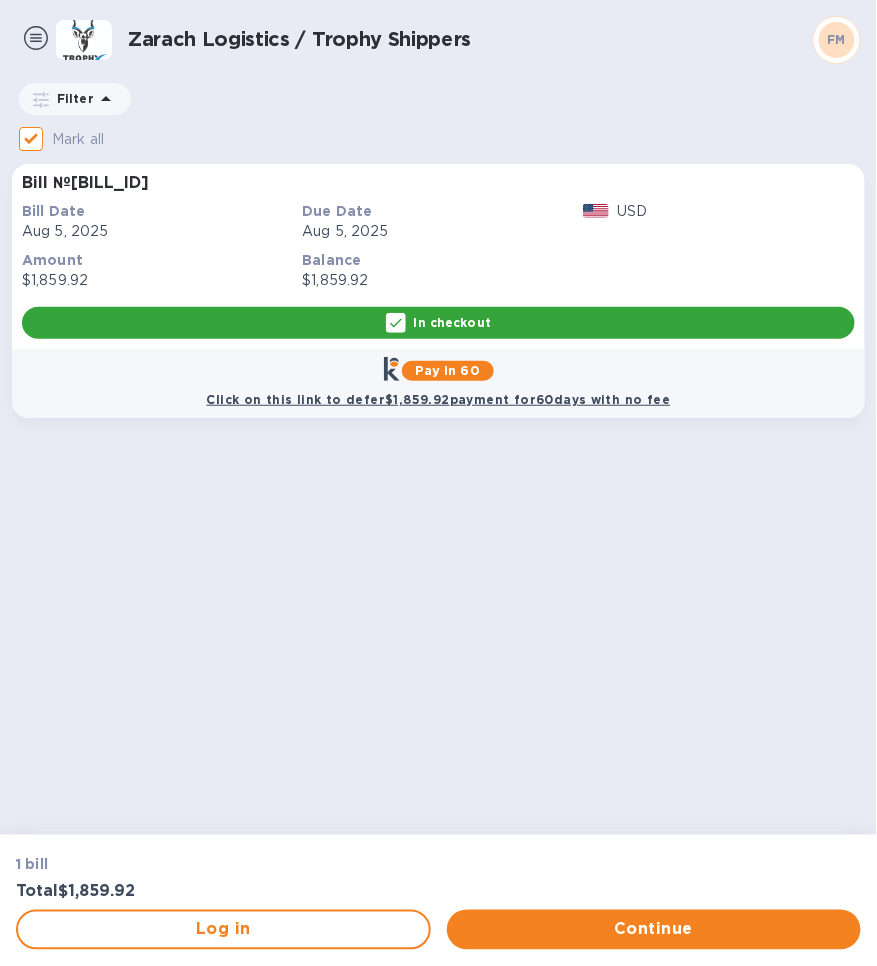 click on "In checkout" at bounding box center [452, 322] 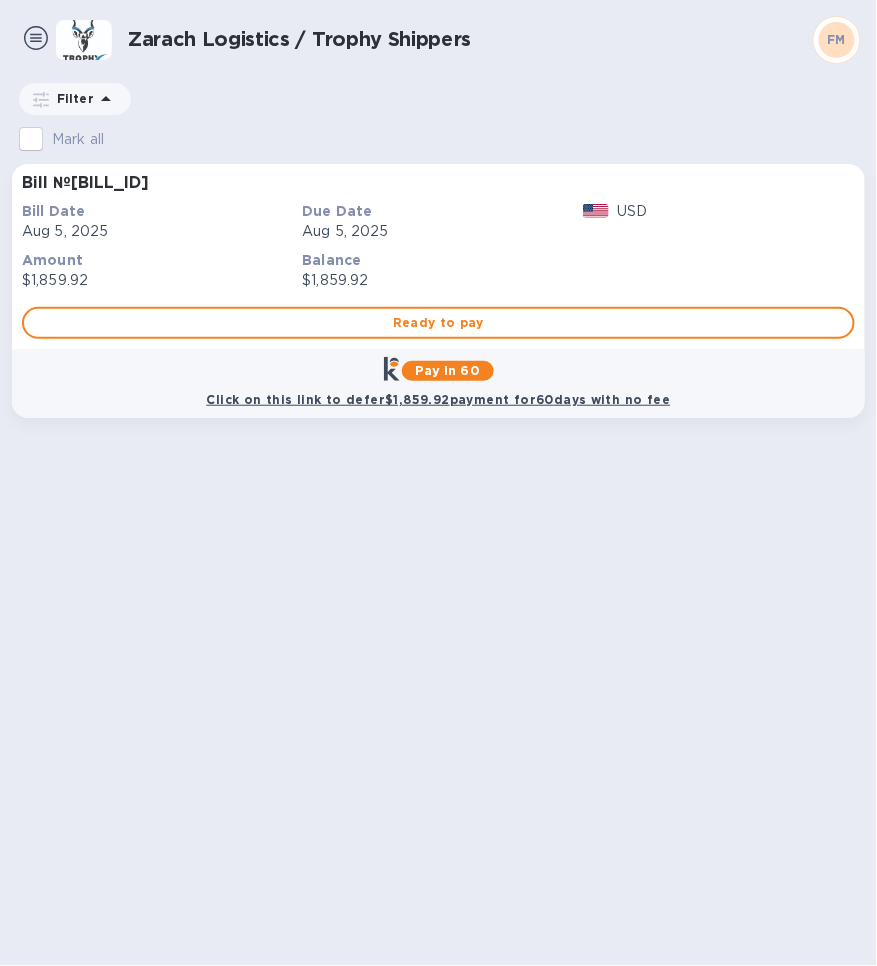 click on "Ready to pay" at bounding box center [438, 323] 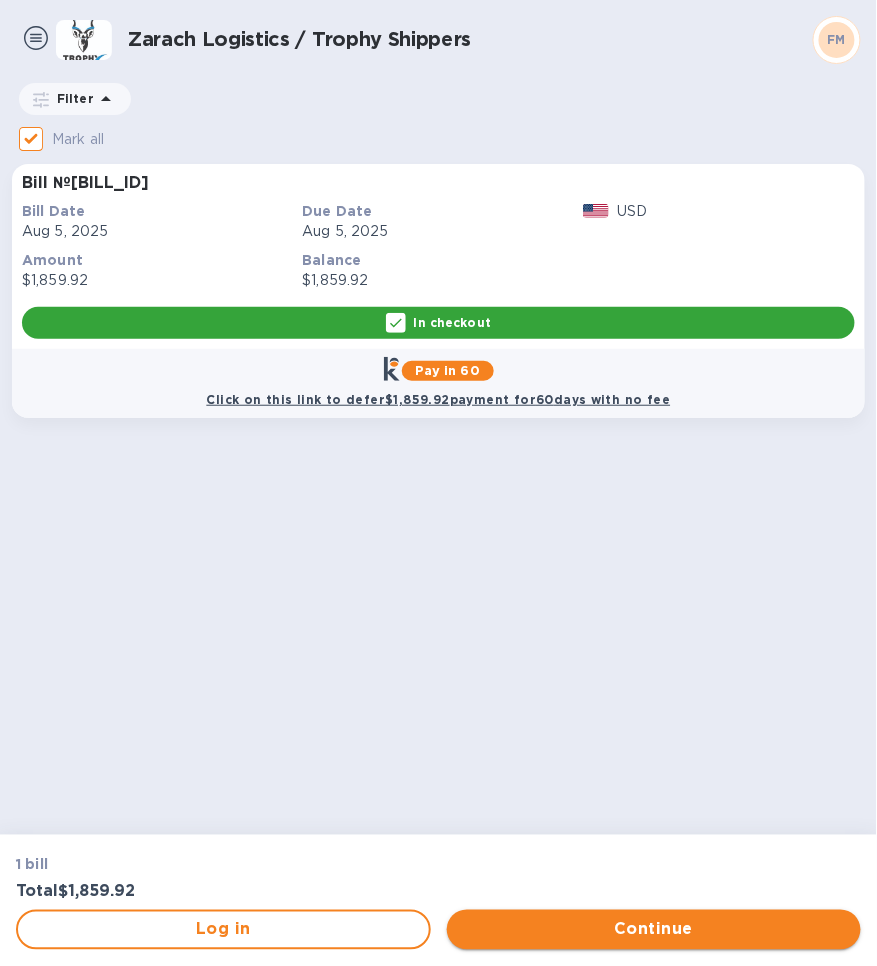 click on "Continue" at bounding box center (654, 930) 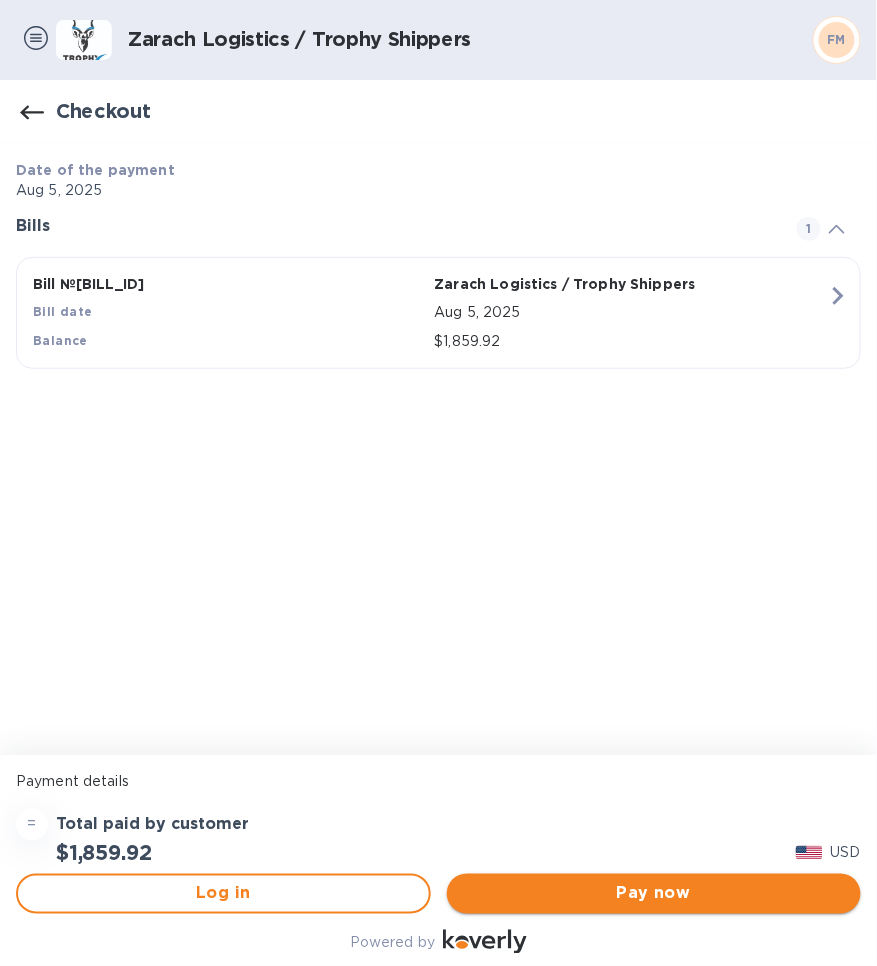click on "Pay now" at bounding box center [654, 894] 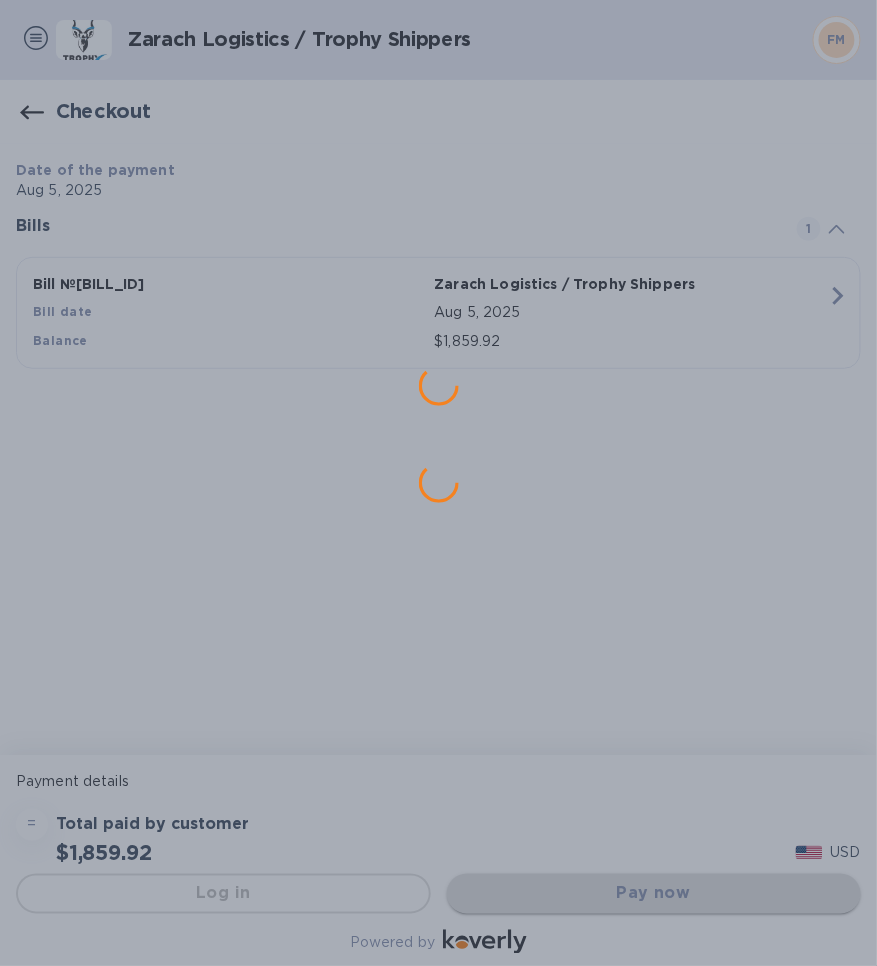 scroll, scrollTop: 0, scrollLeft: 0, axis: both 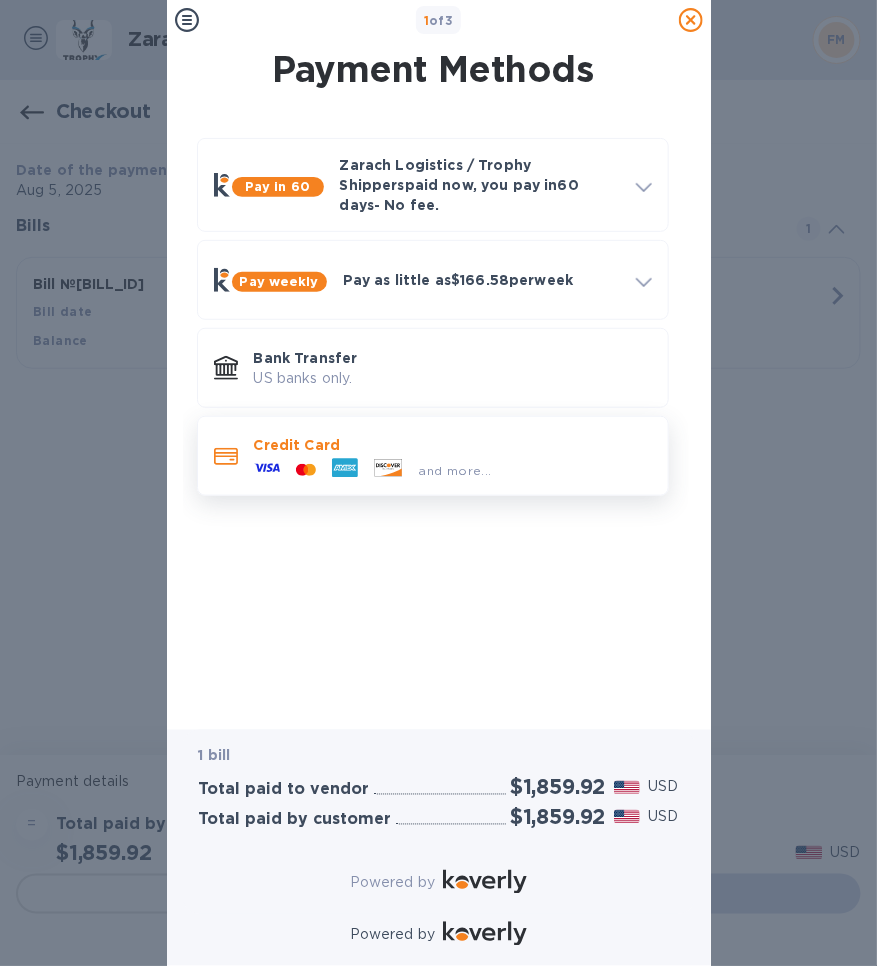 click 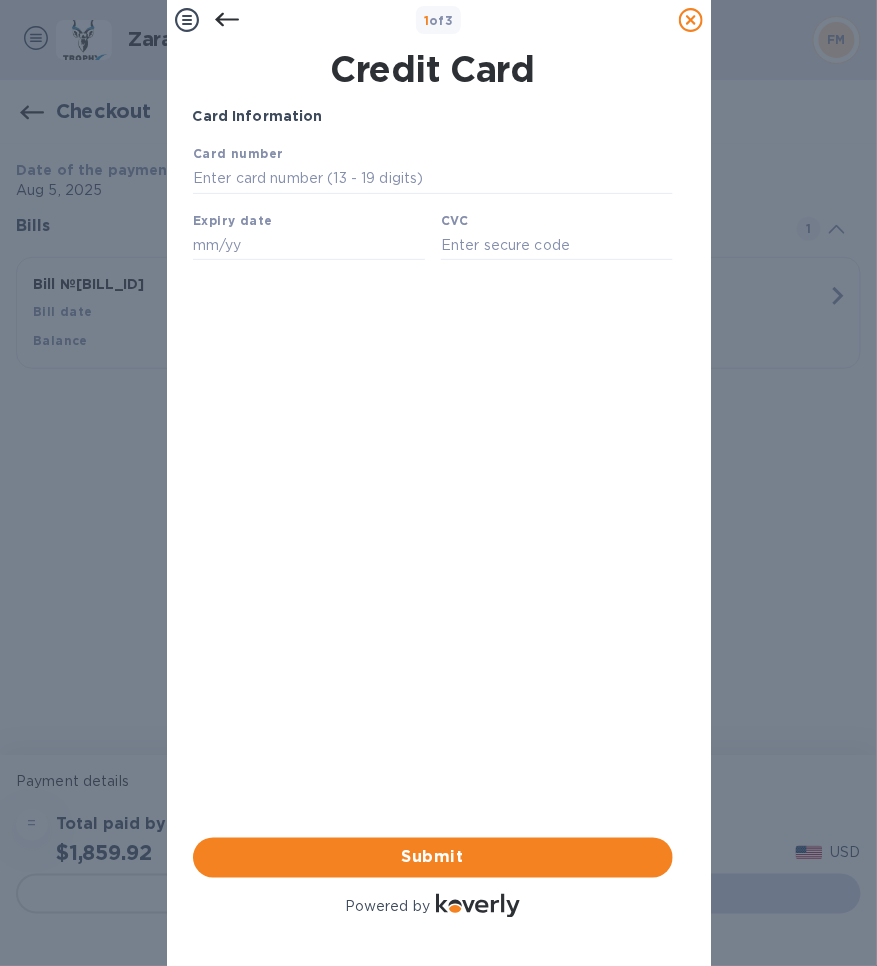 scroll, scrollTop: 0, scrollLeft: 0, axis: both 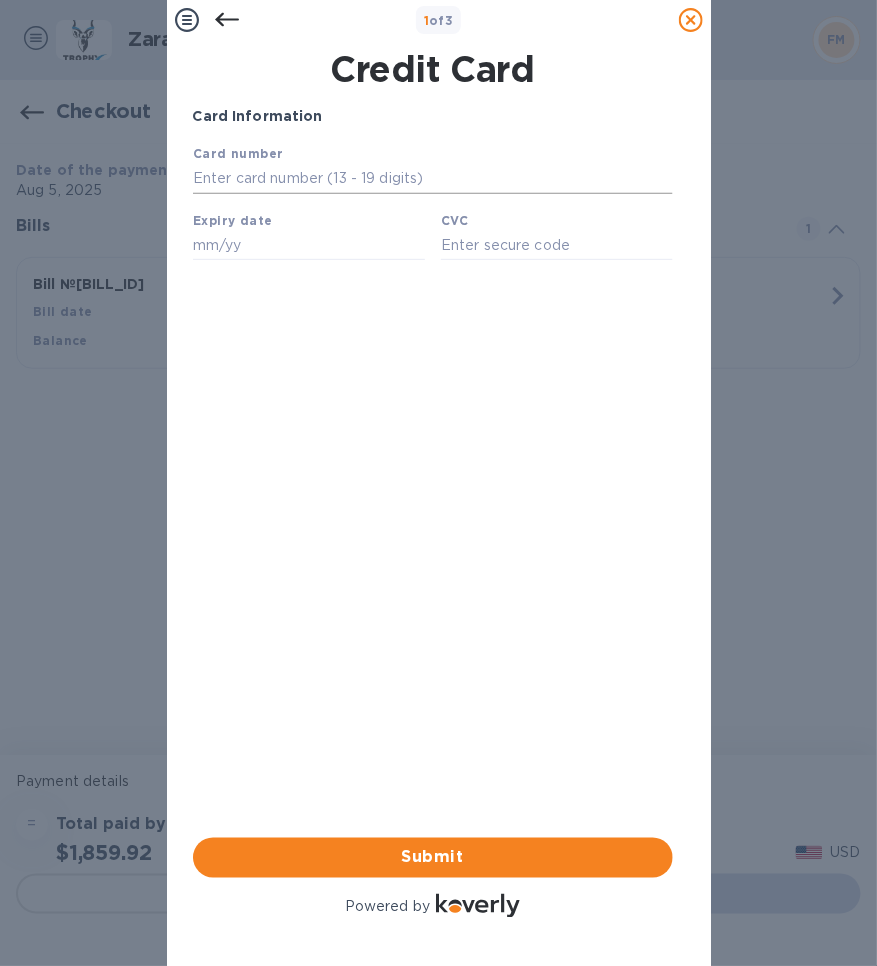 click at bounding box center (432, 178) 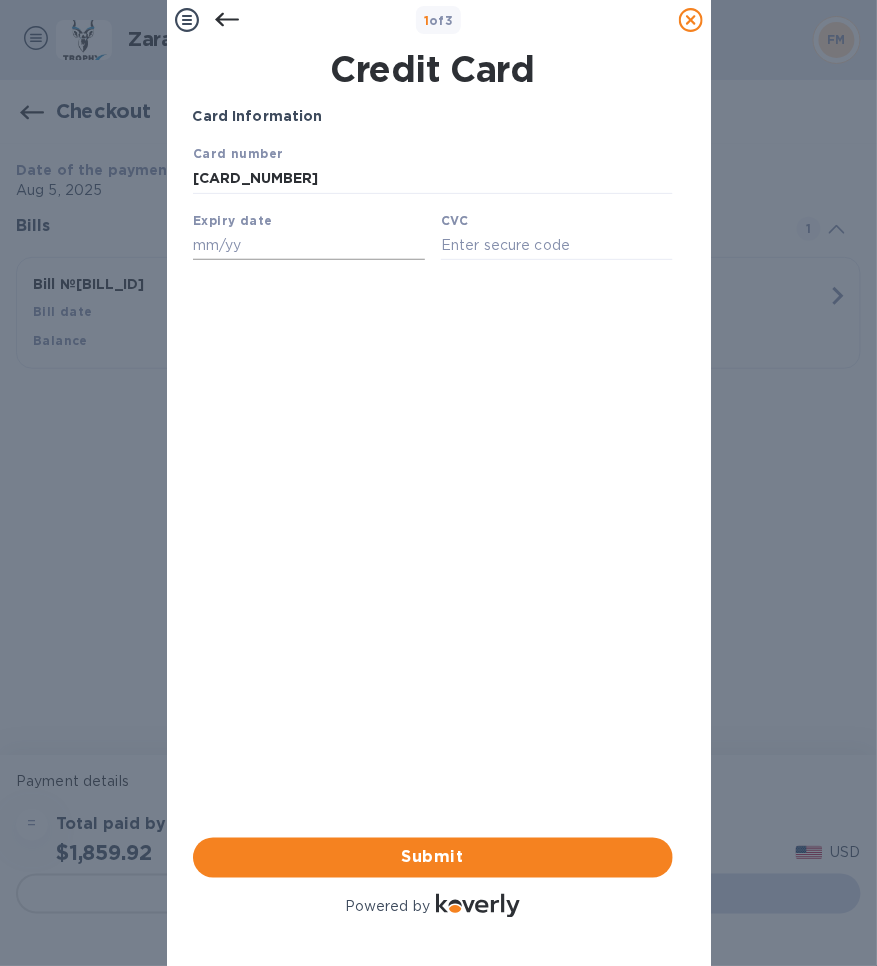 type on "[CARD_NUMBER]" 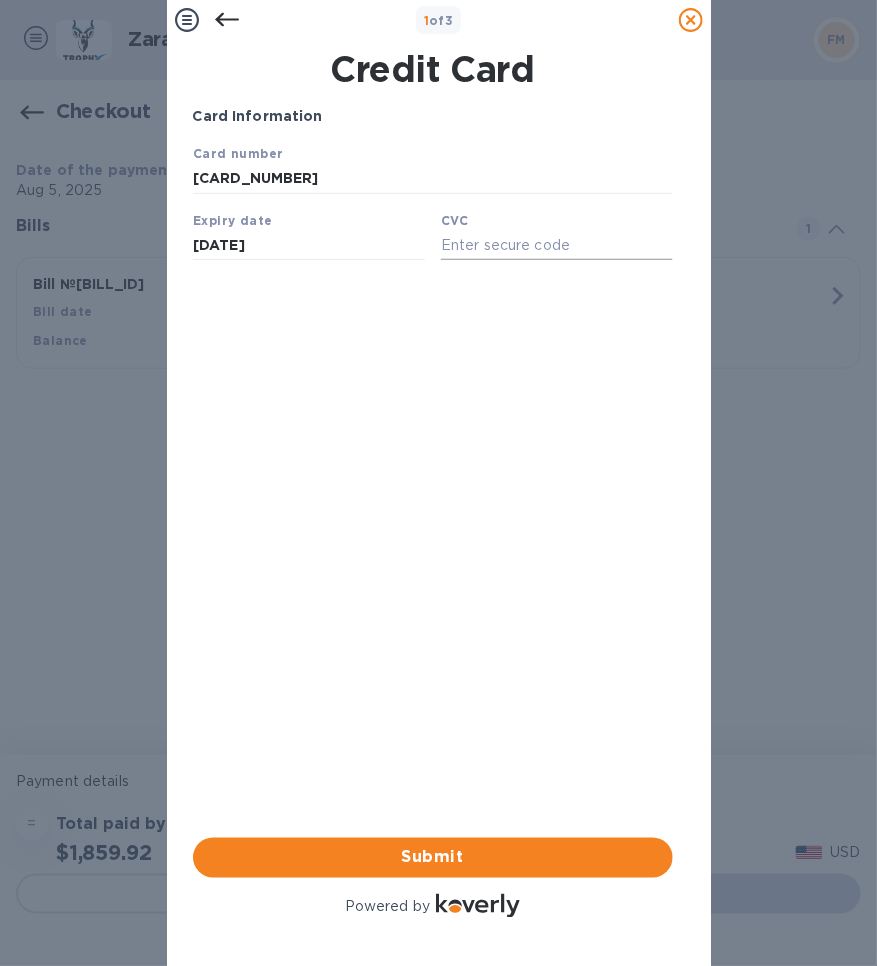 type on "[DATE]" 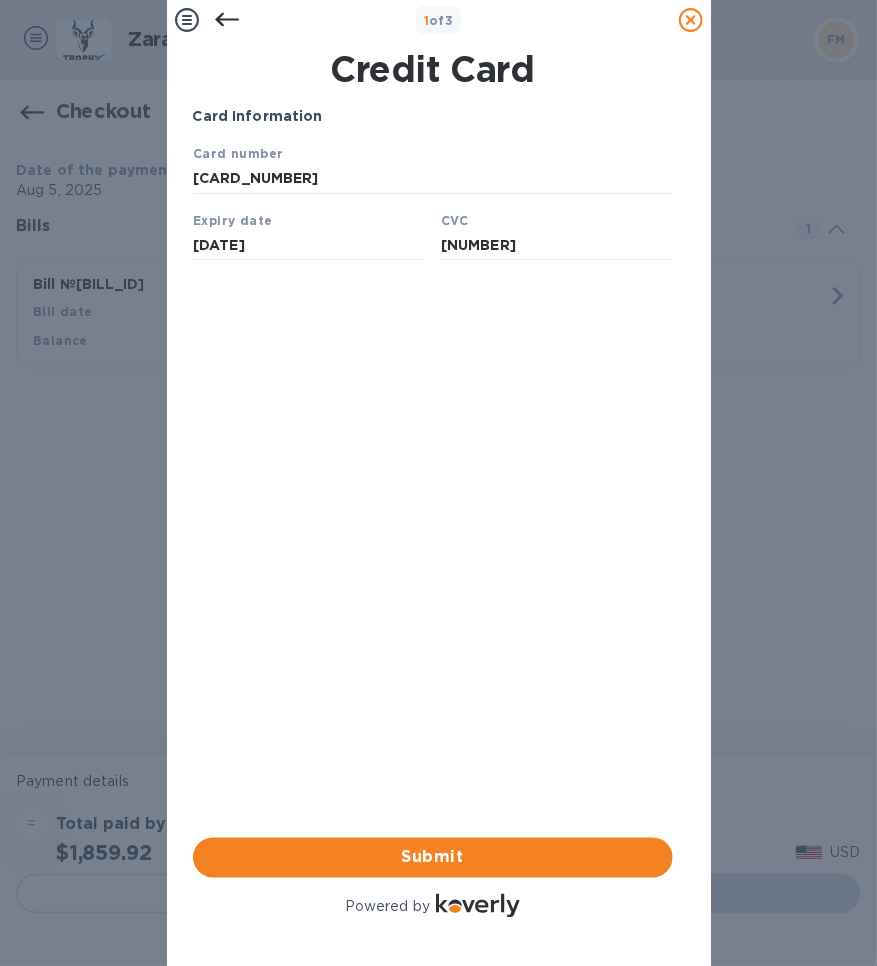 type on "[NUMBER]" 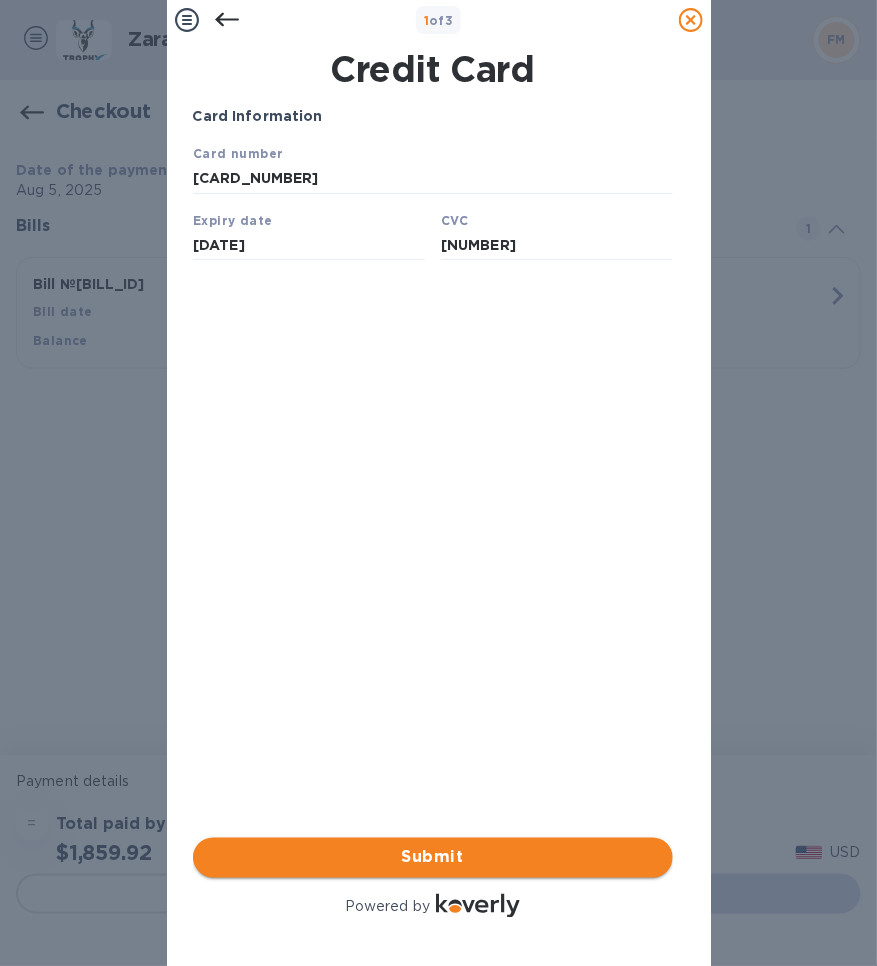 click on "Submit" at bounding box center [433, 858] 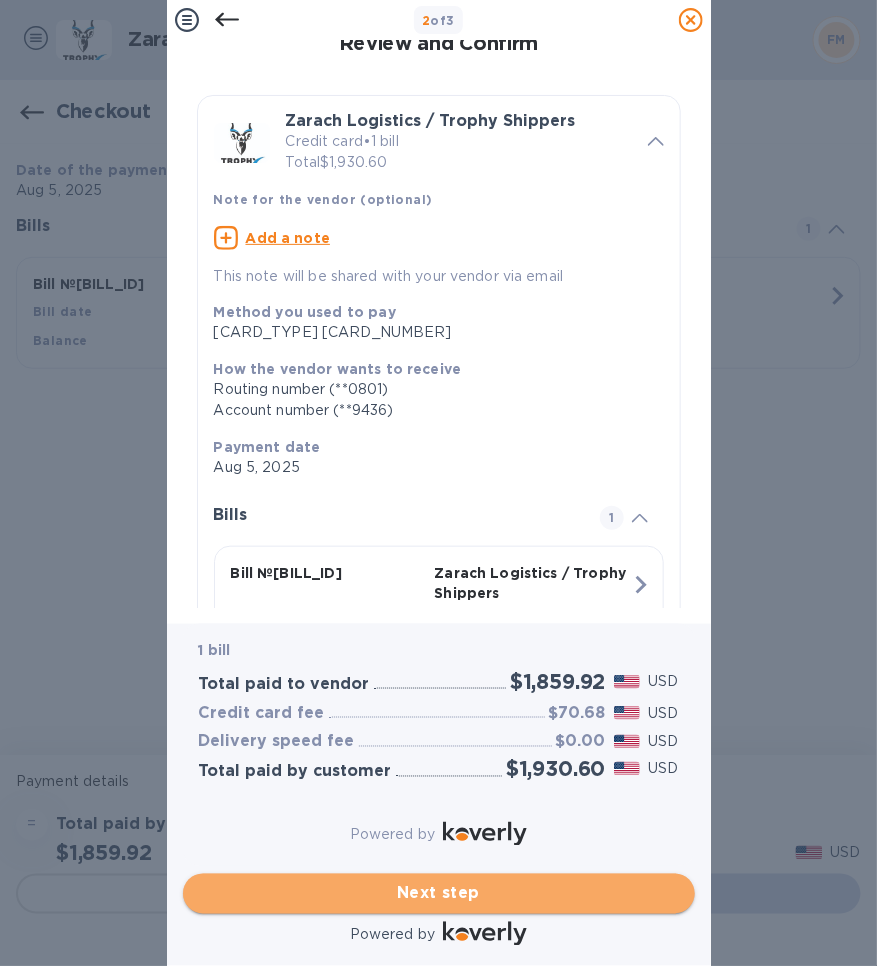 click on "Next step" at bounding box center (439, 894) 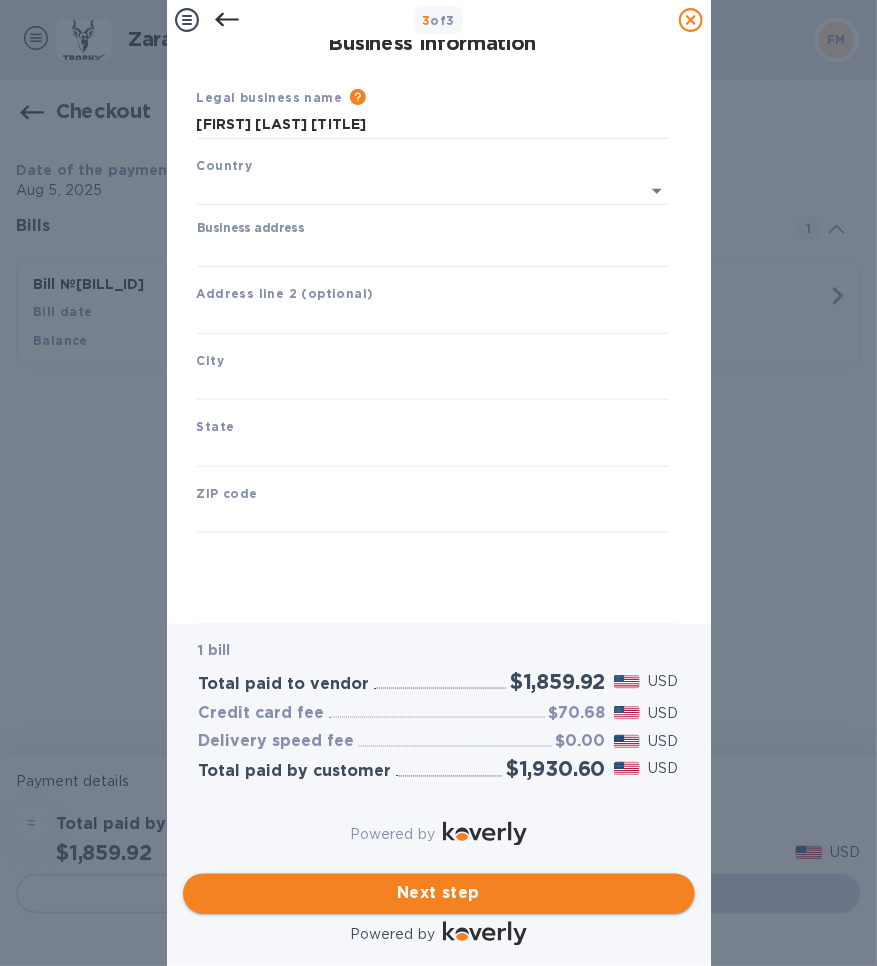 type on "United States" 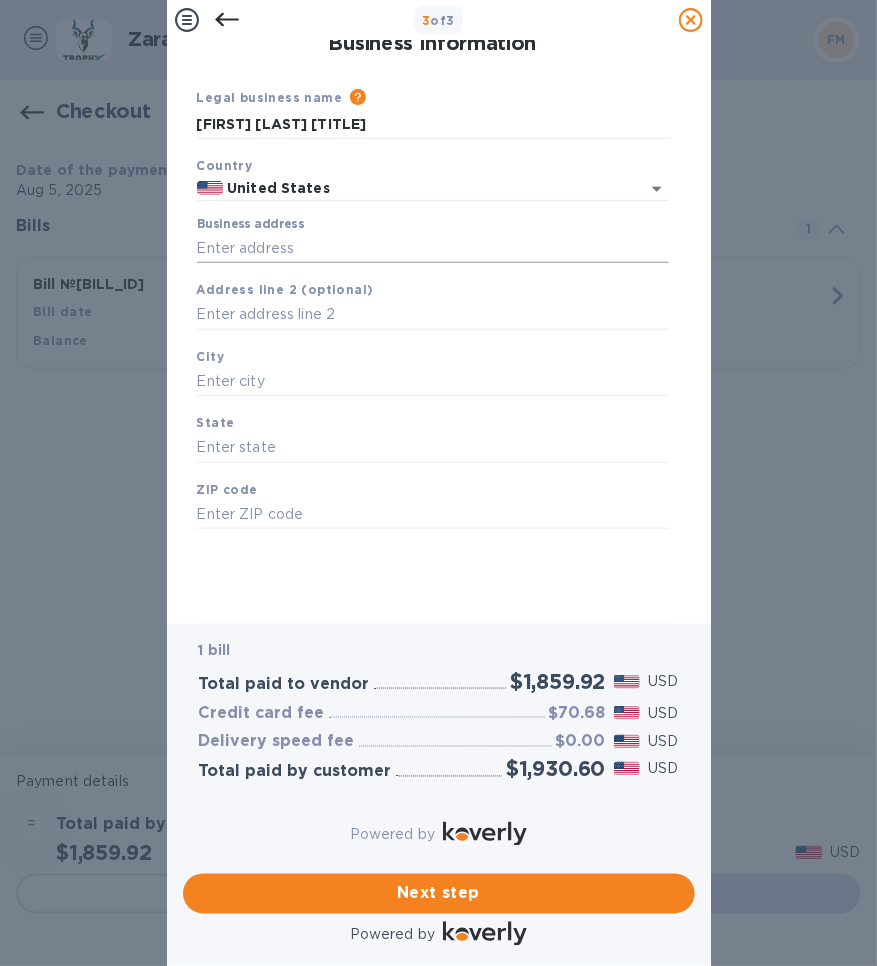 click on "Business address" at bounding box center [433, 248] 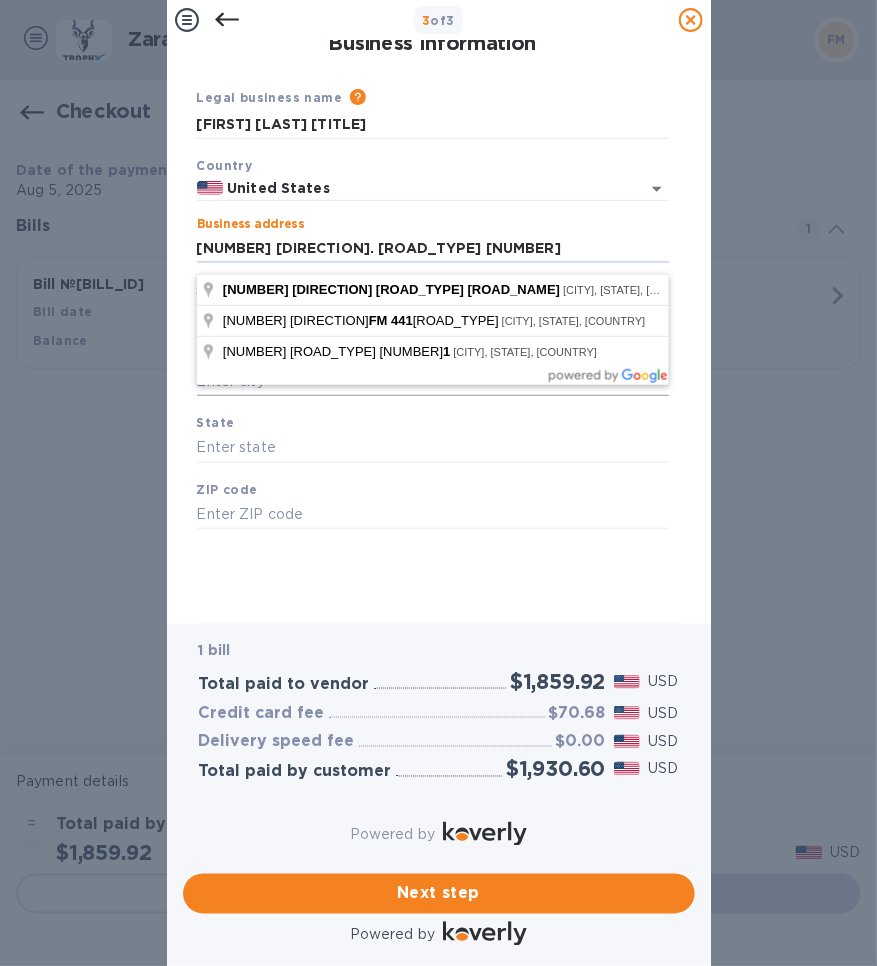 type on "[NUMBER] [DIRECTION]. [ROAD_TYPE] [NUMBER]" 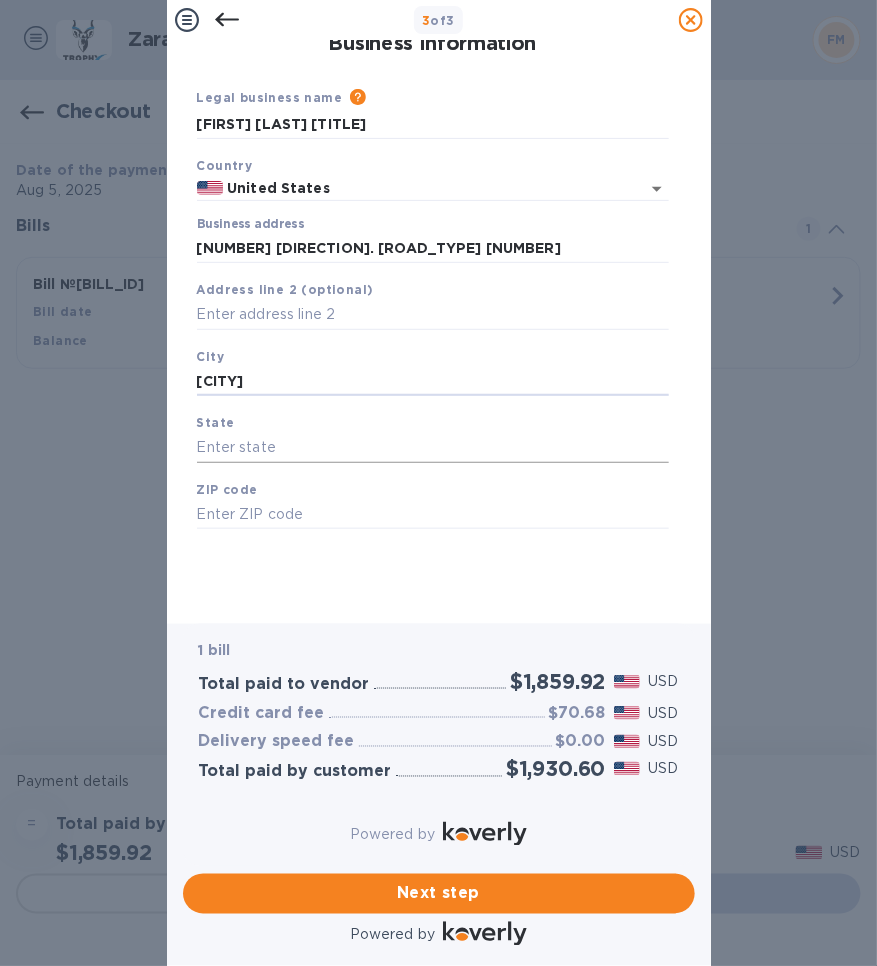 type on "[CITY]" 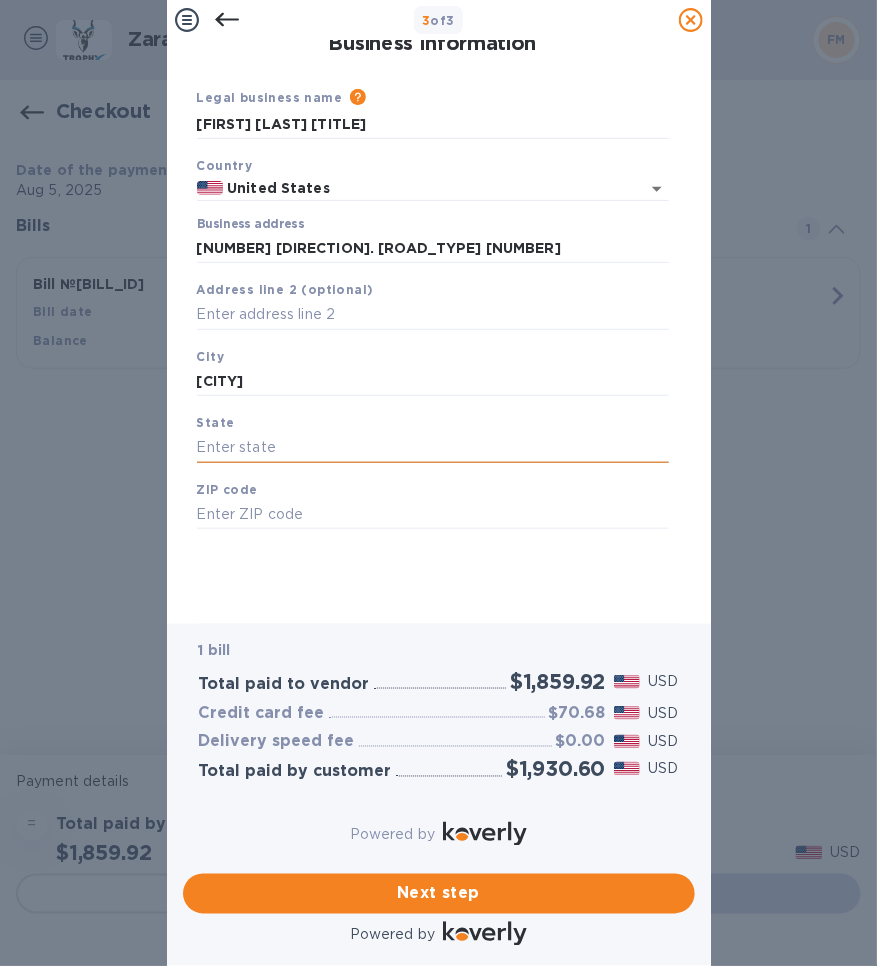click at bounding box center (433, 448) 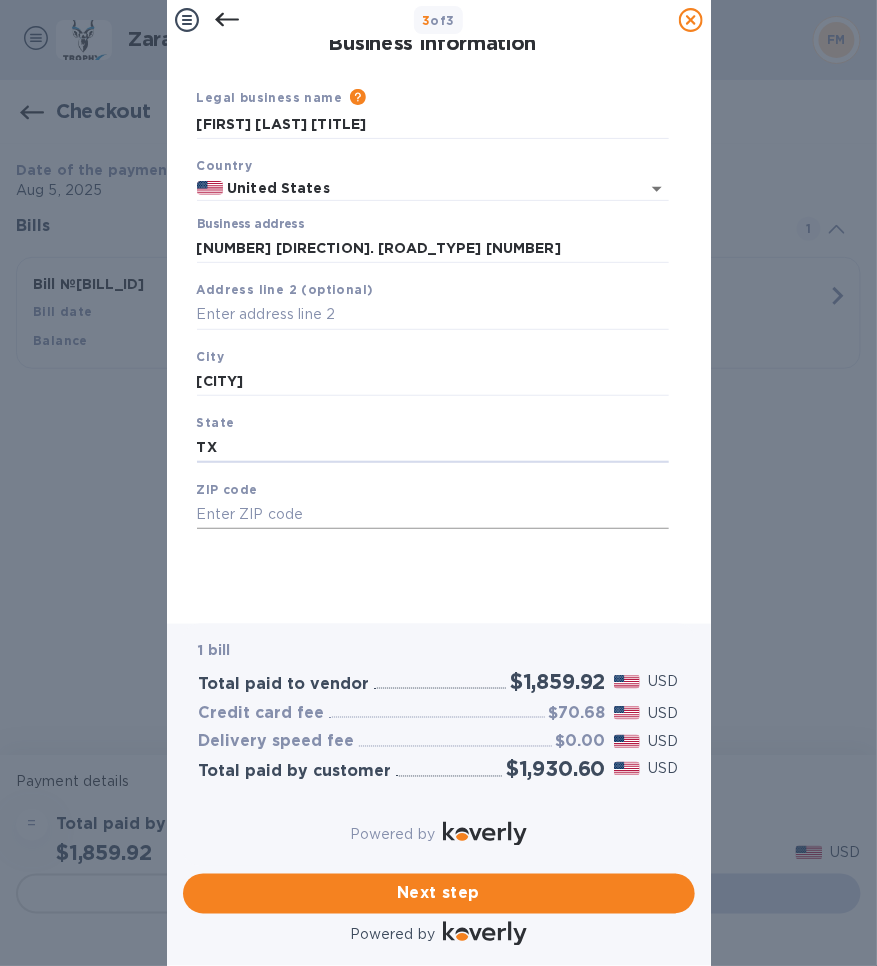 type on "TX" 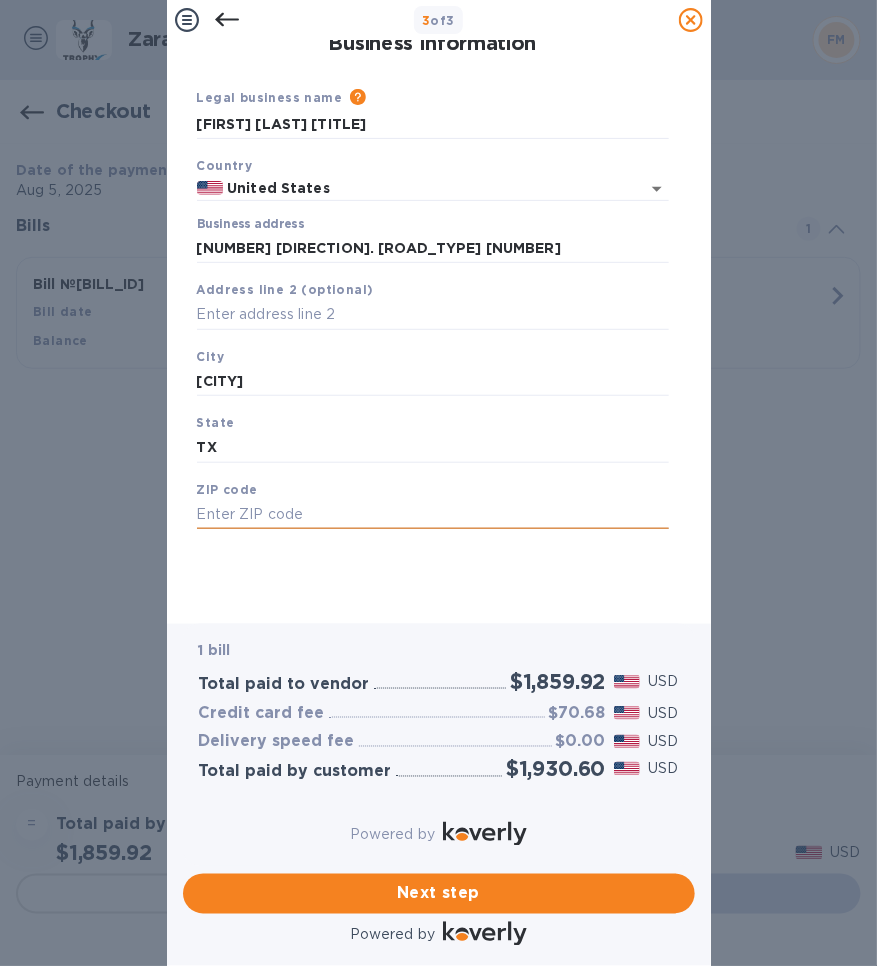 click at bounding box center (433, 515) 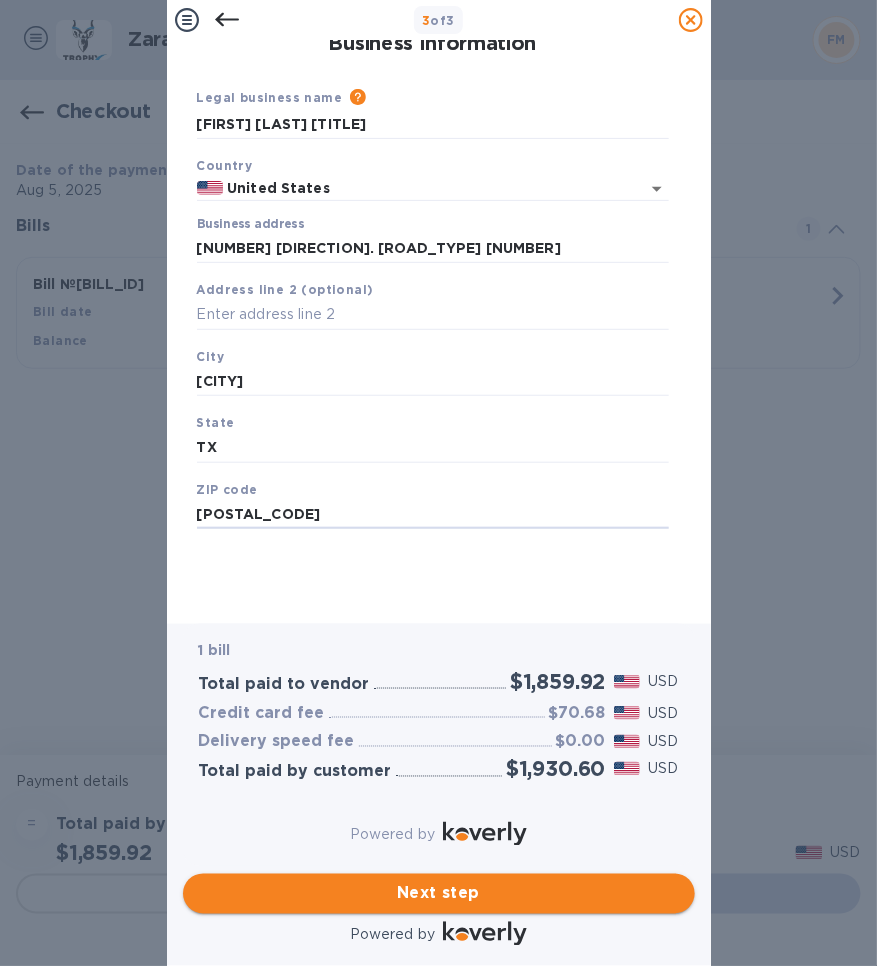 type on "[POSTAL_CODE]" 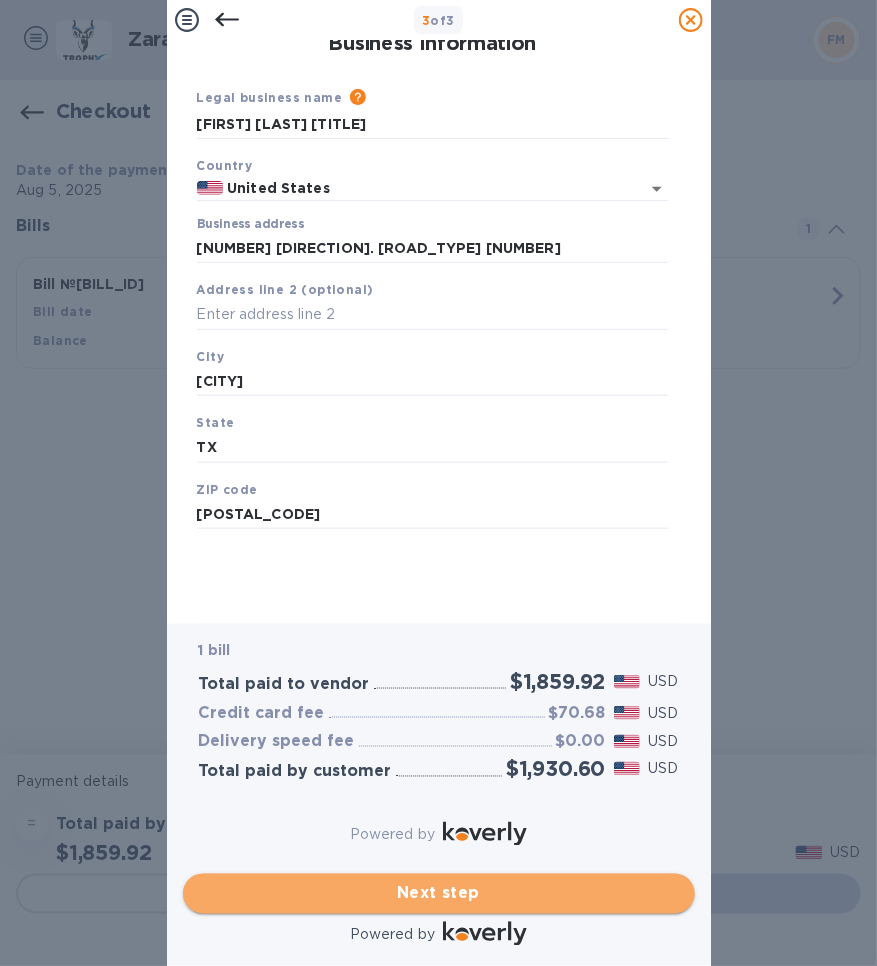 click on "Next step" at bounding box center (439, 894) 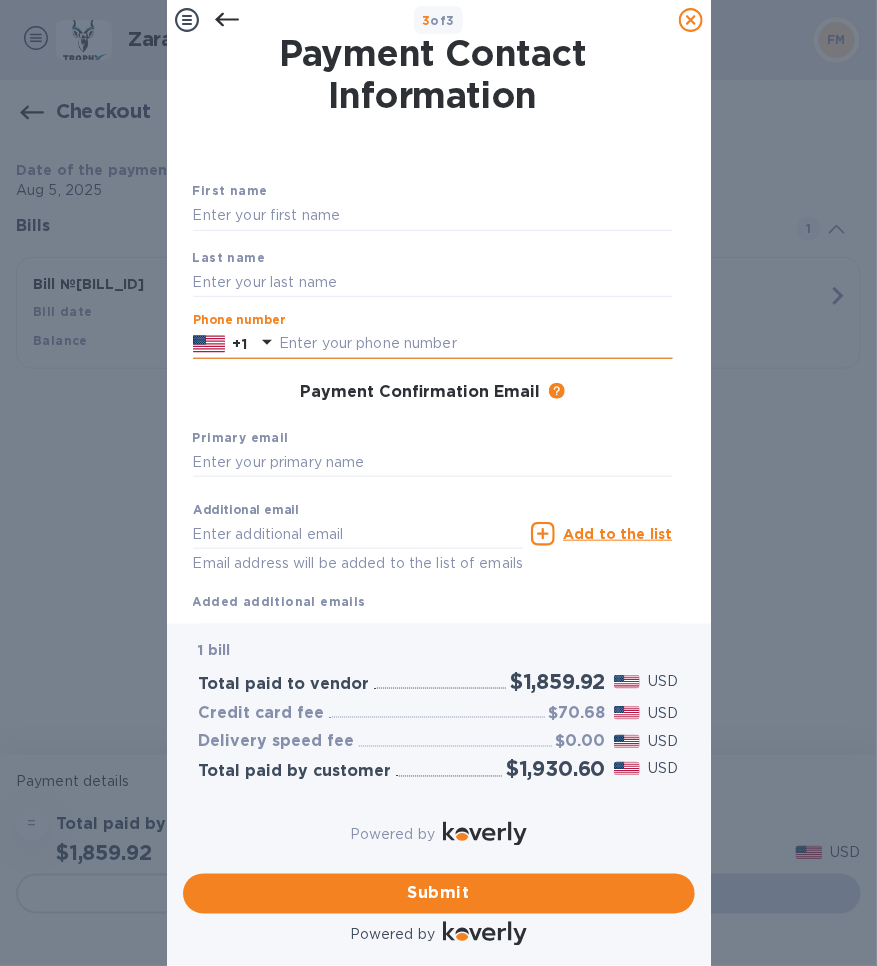 click at bounding box center (476, 344) 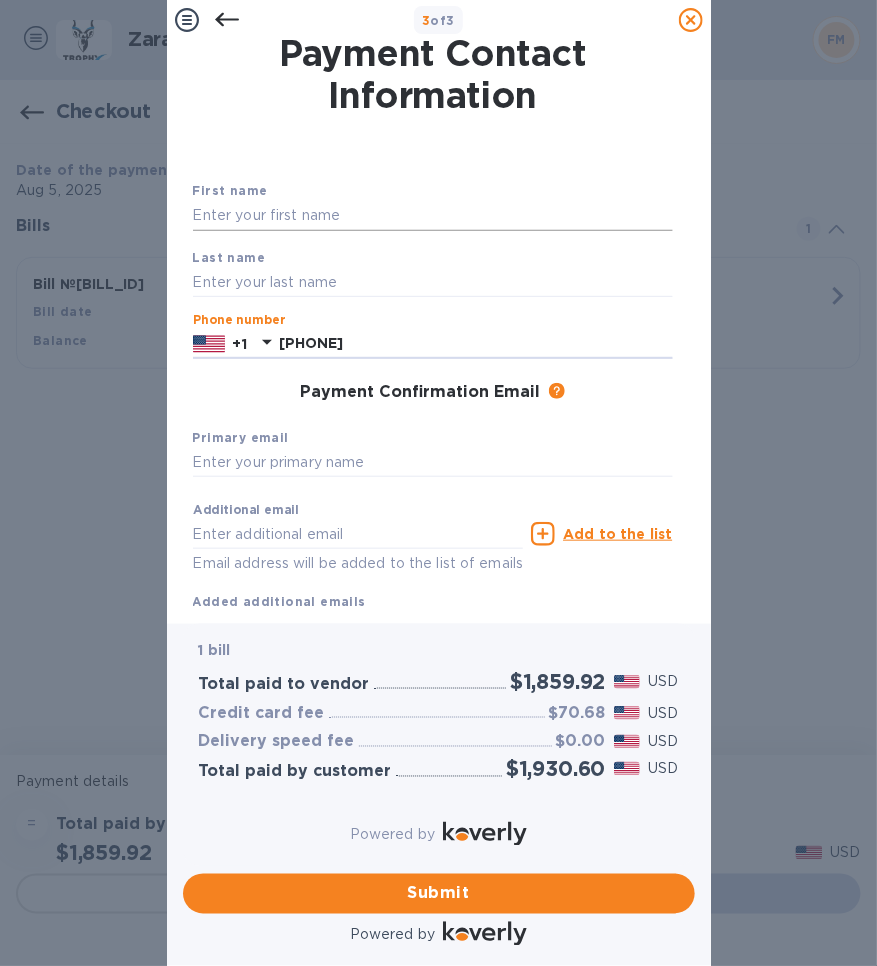 type on "[PHONE]" 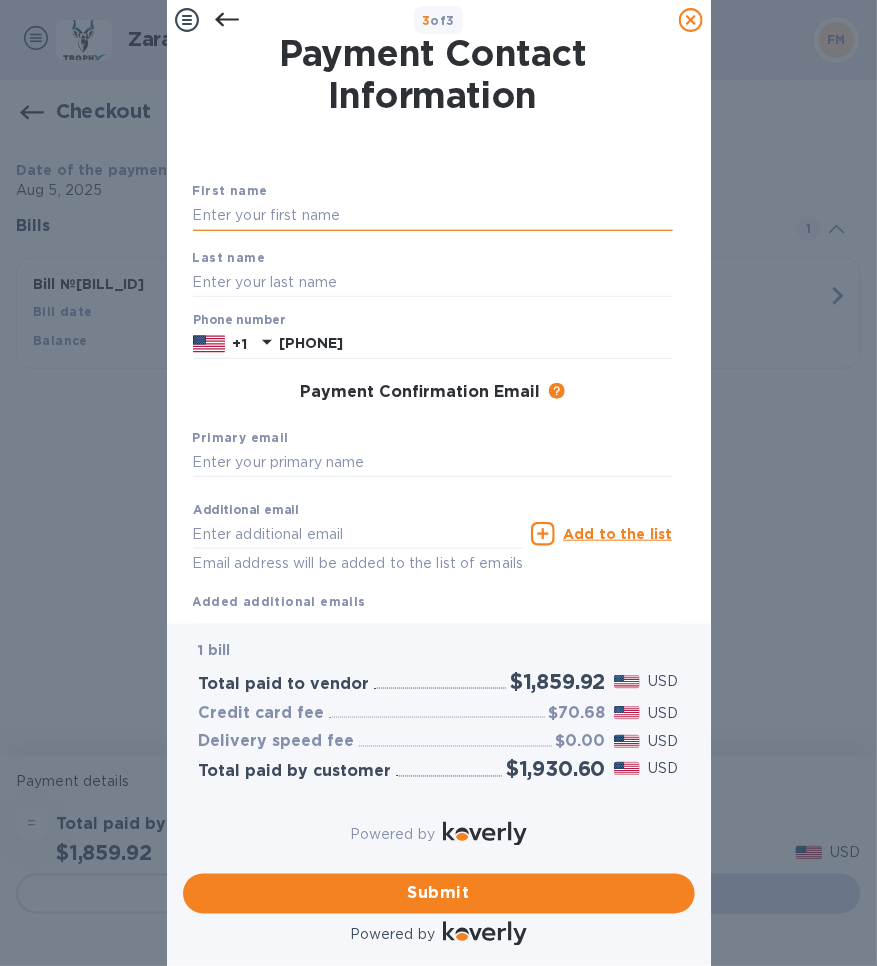 click at bounding box center (433, 216) 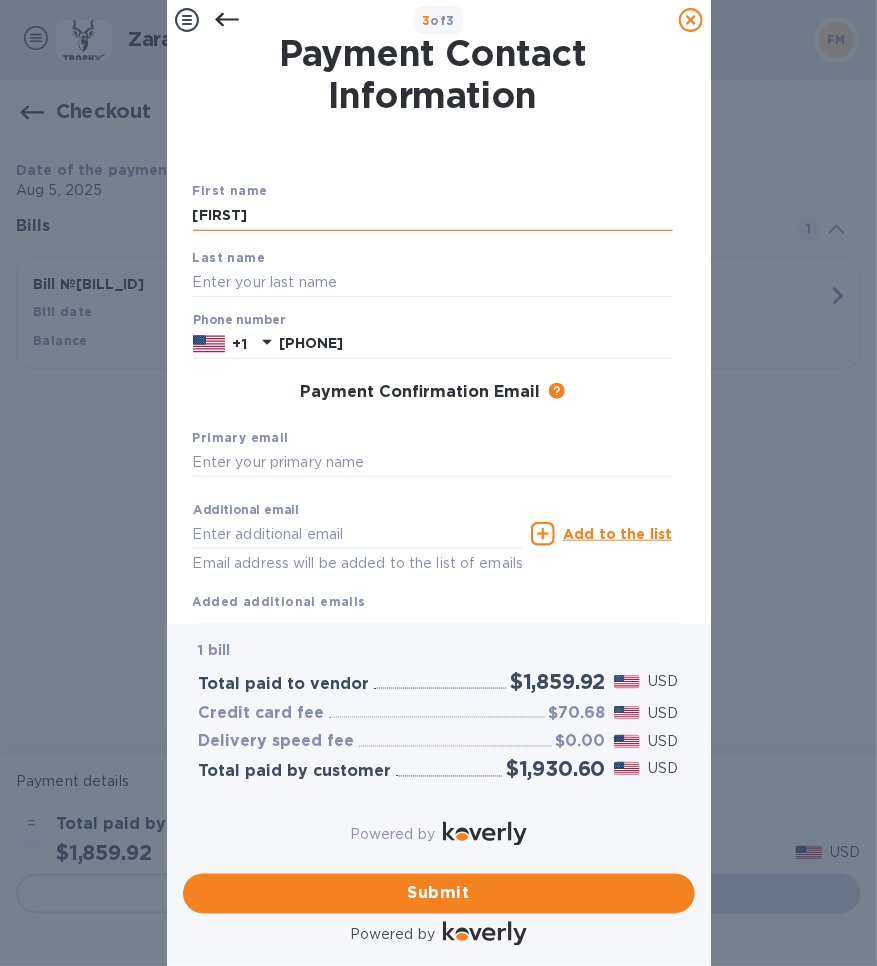 type on "[FIRST]" 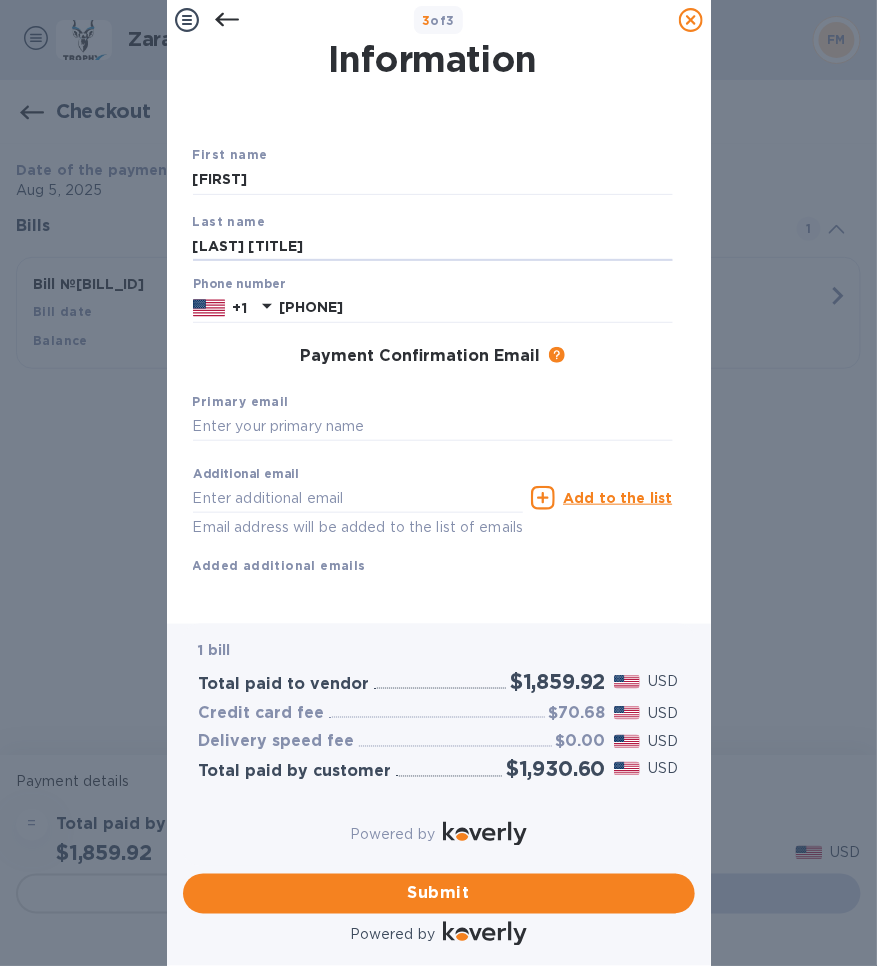 scroll, scrollTop: 99, scrollLeft: 0, axis: vertical 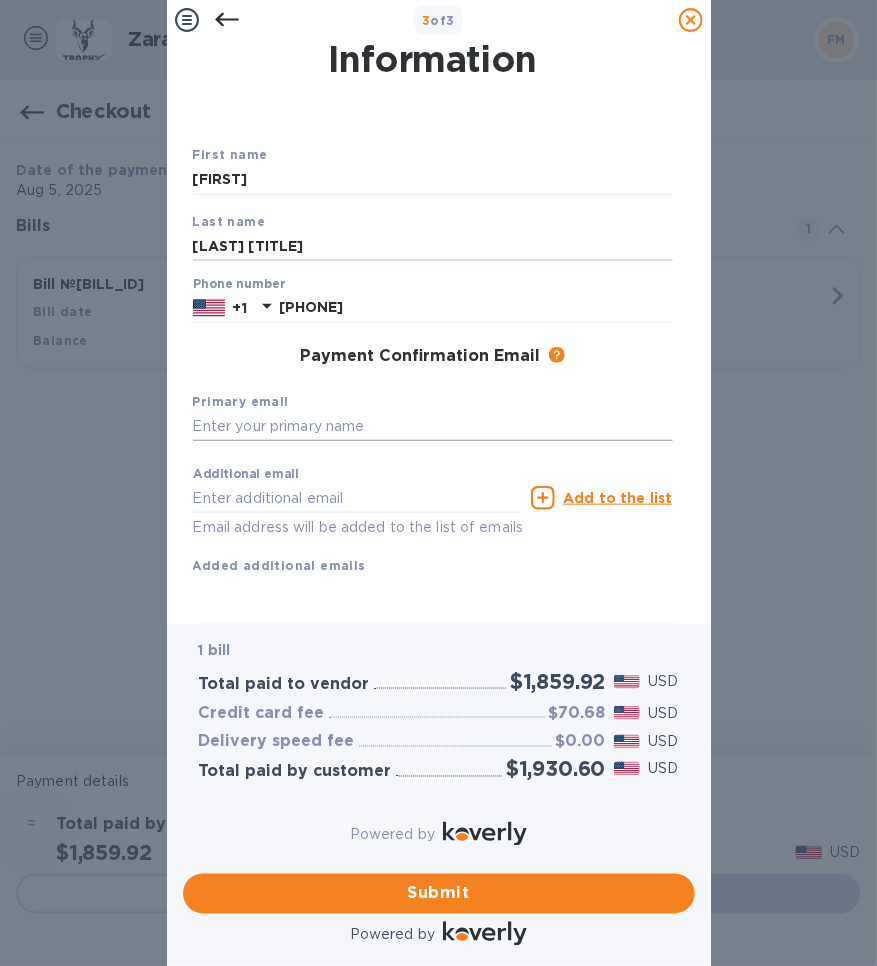 type on "[LAST] [TITLE]" 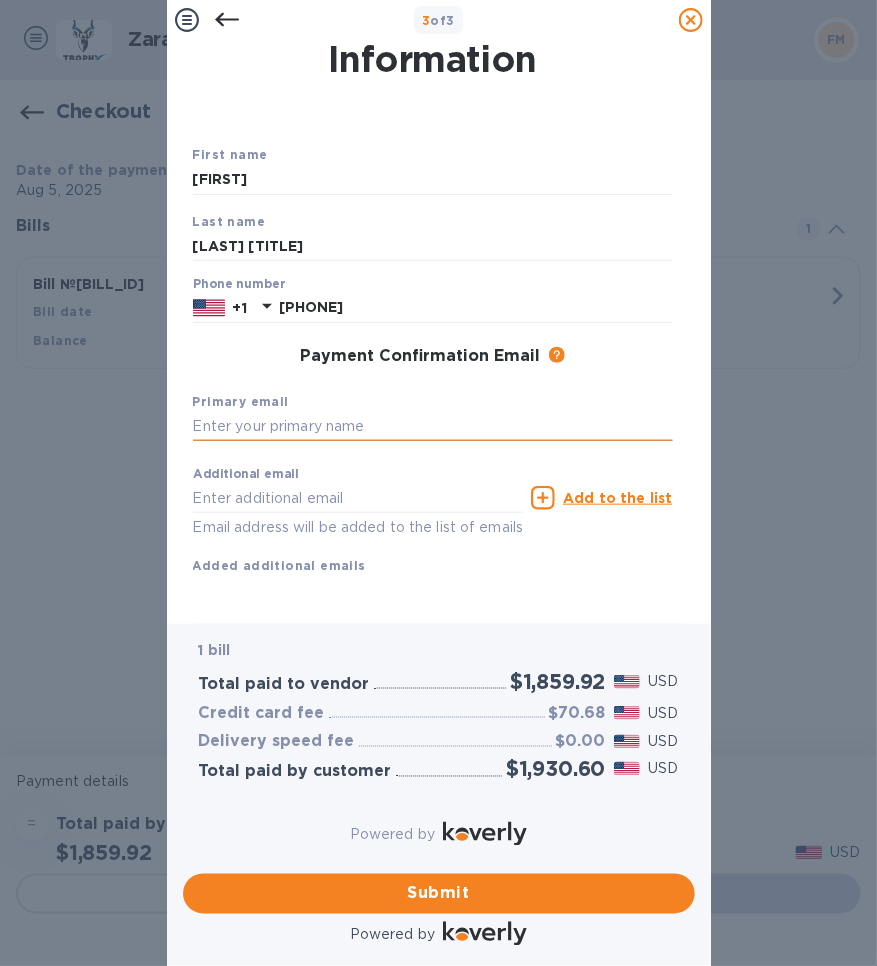 click at bounding box center (433, 427) 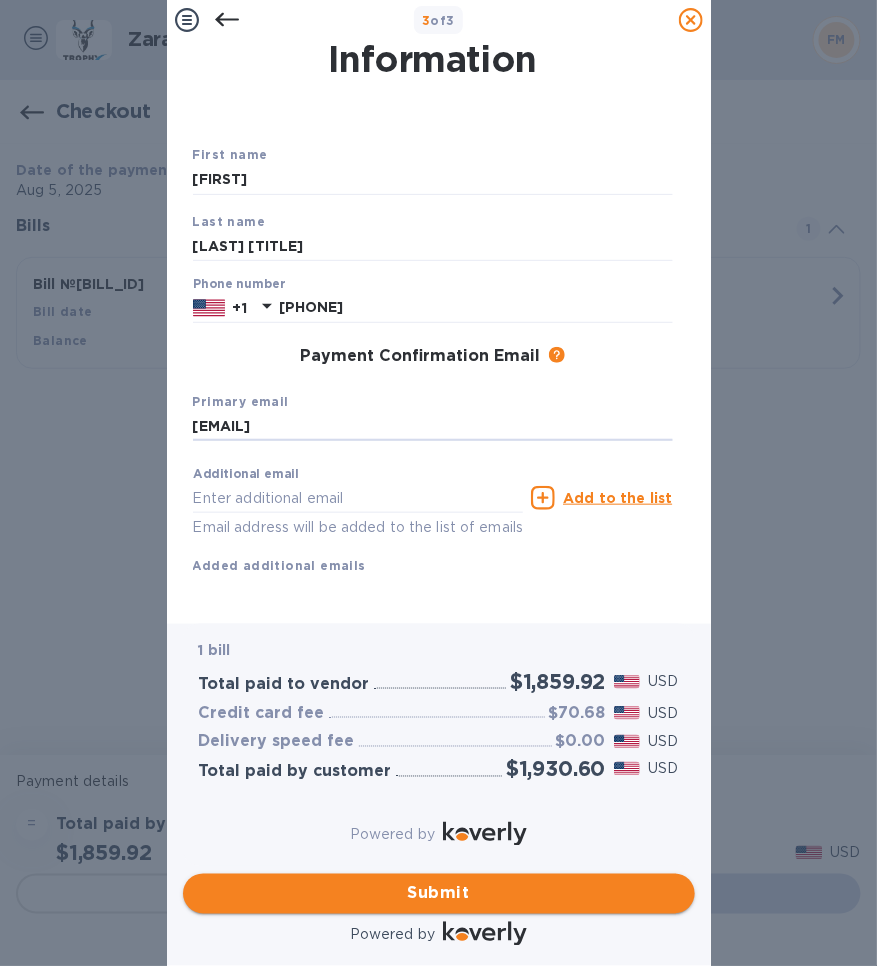 type on "[EMAIL]" 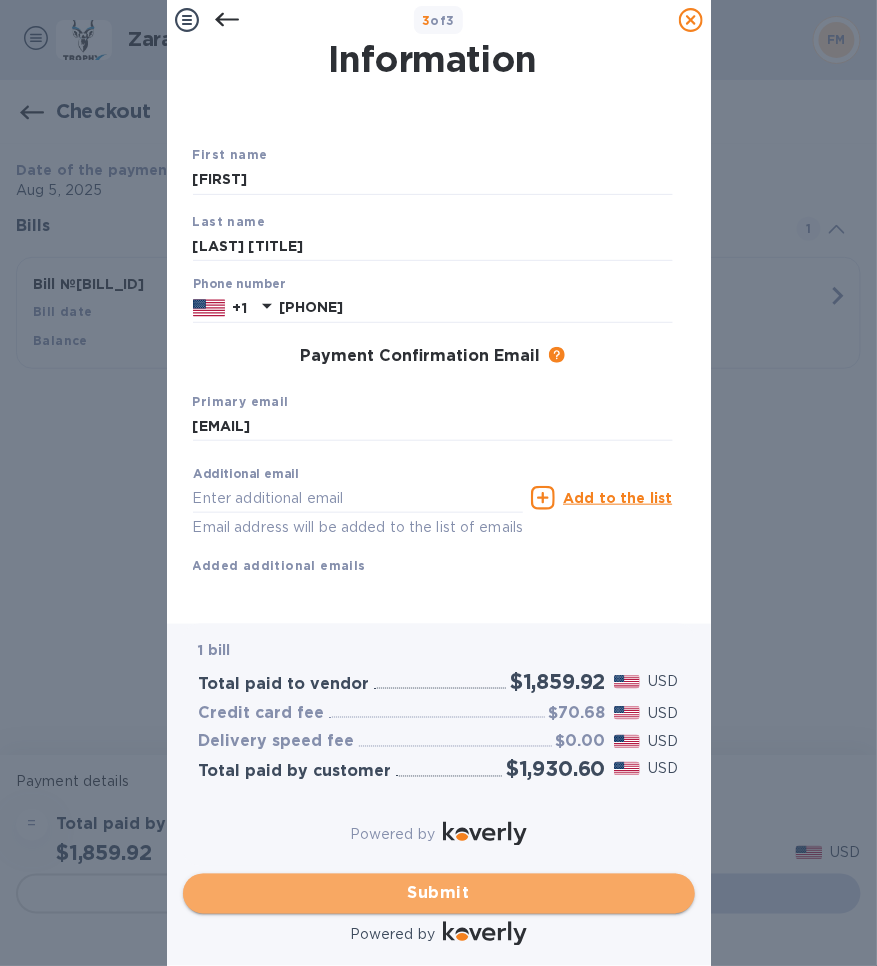 click on "Submit" at bounding box center [439, 894] 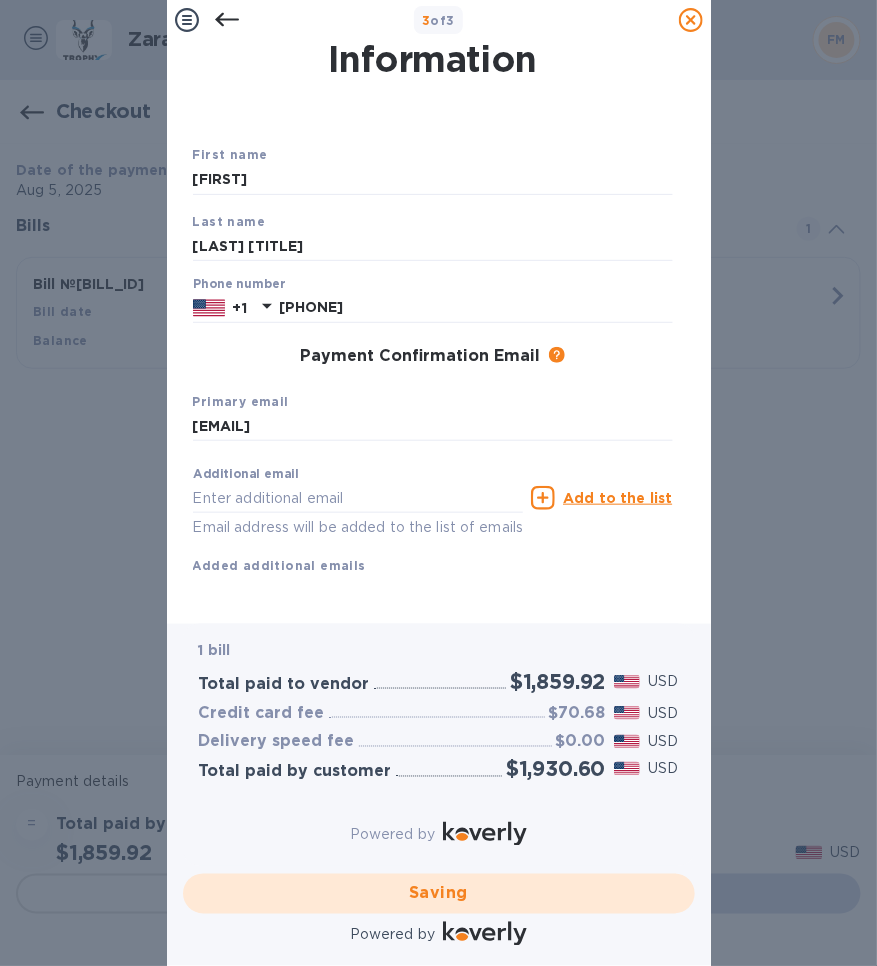 checkbox on "false" 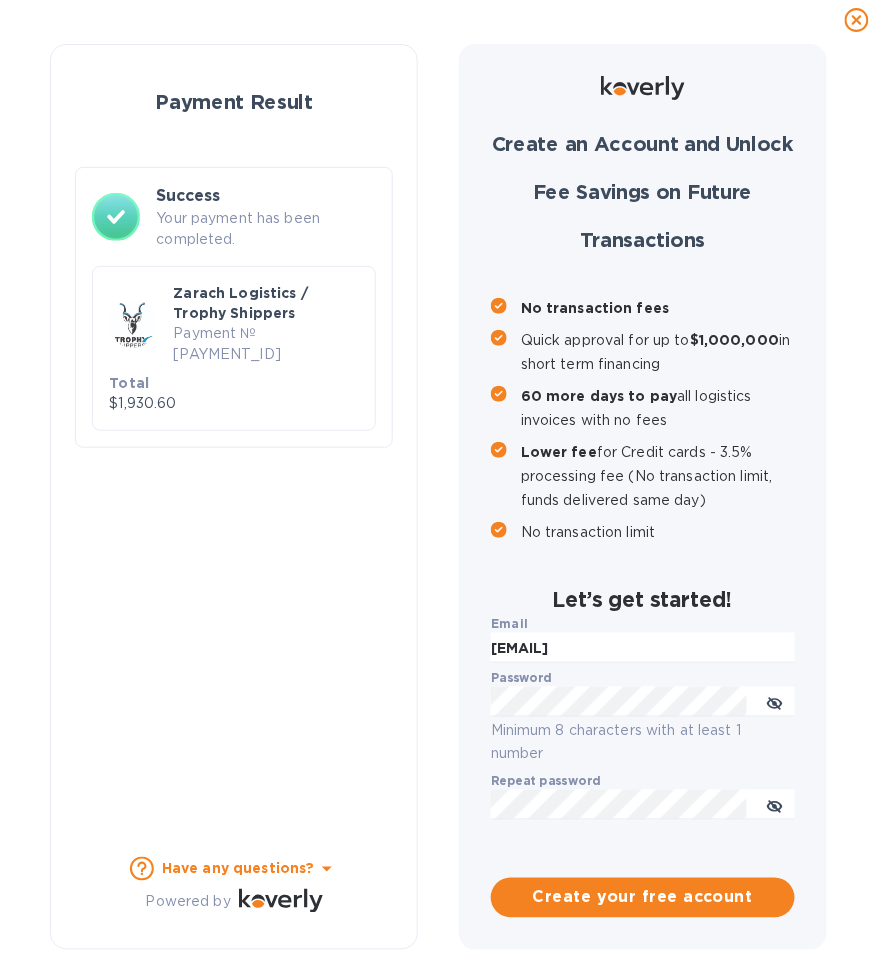 scroll, scrollTop: 0, scrollLeft: 0, axis: both 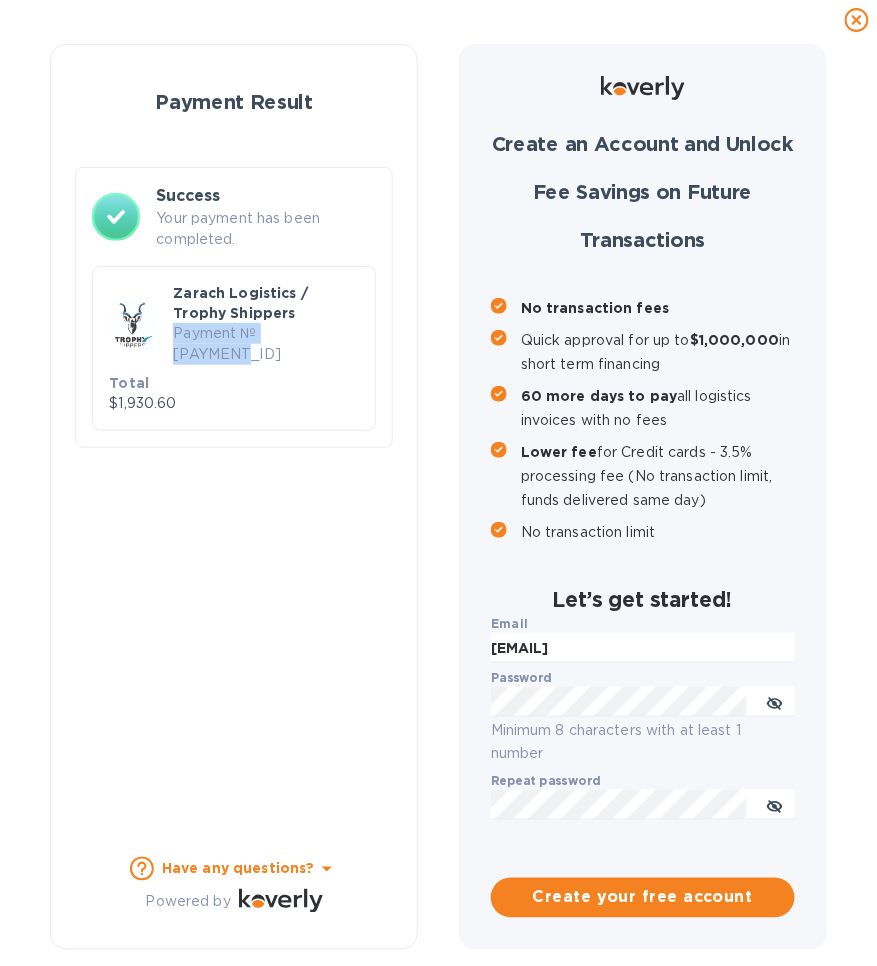 drag, startPoint x: 173, startPoint y: 336, endPoint x: 327, endPoint y: 341, distance: 154.08115 